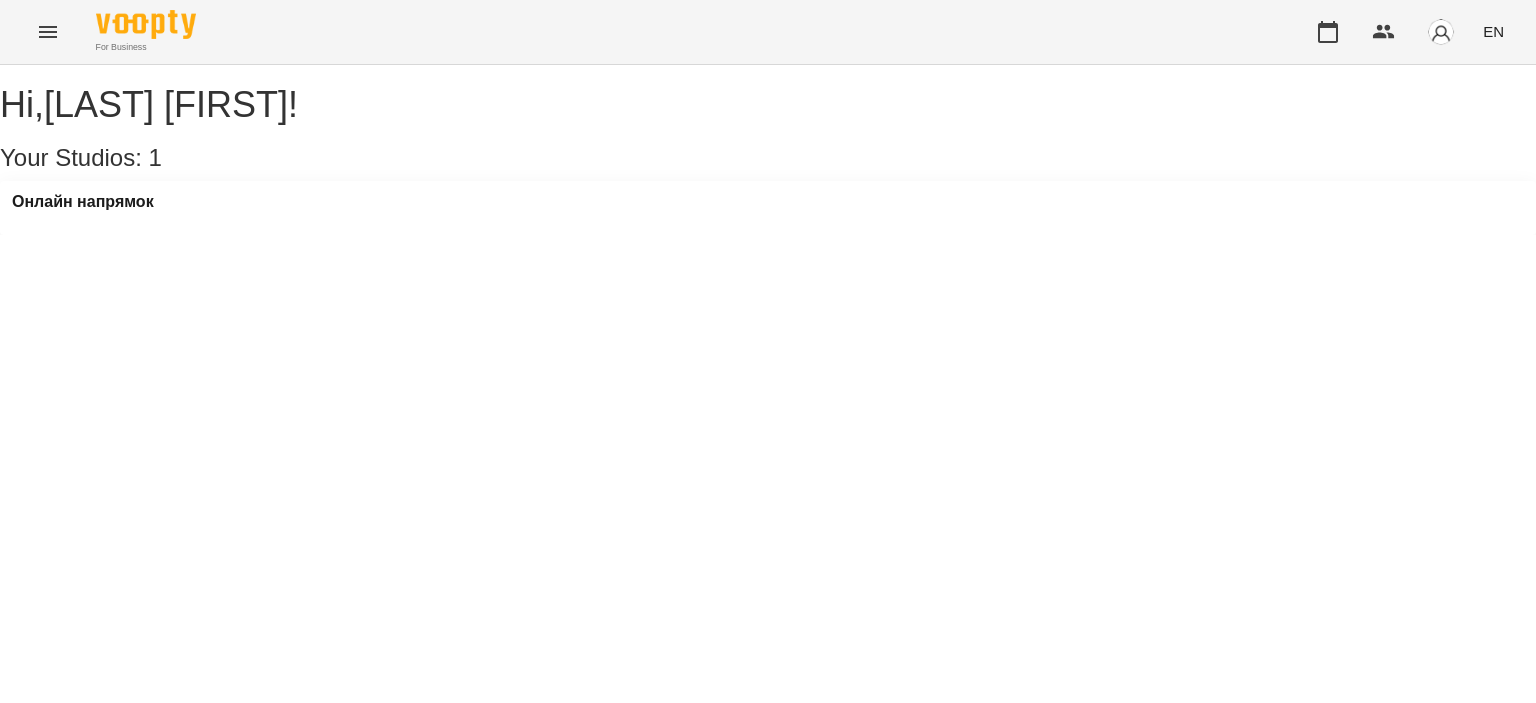 scroll, scrollTop: 0, scrollLeft: 0, axis: both 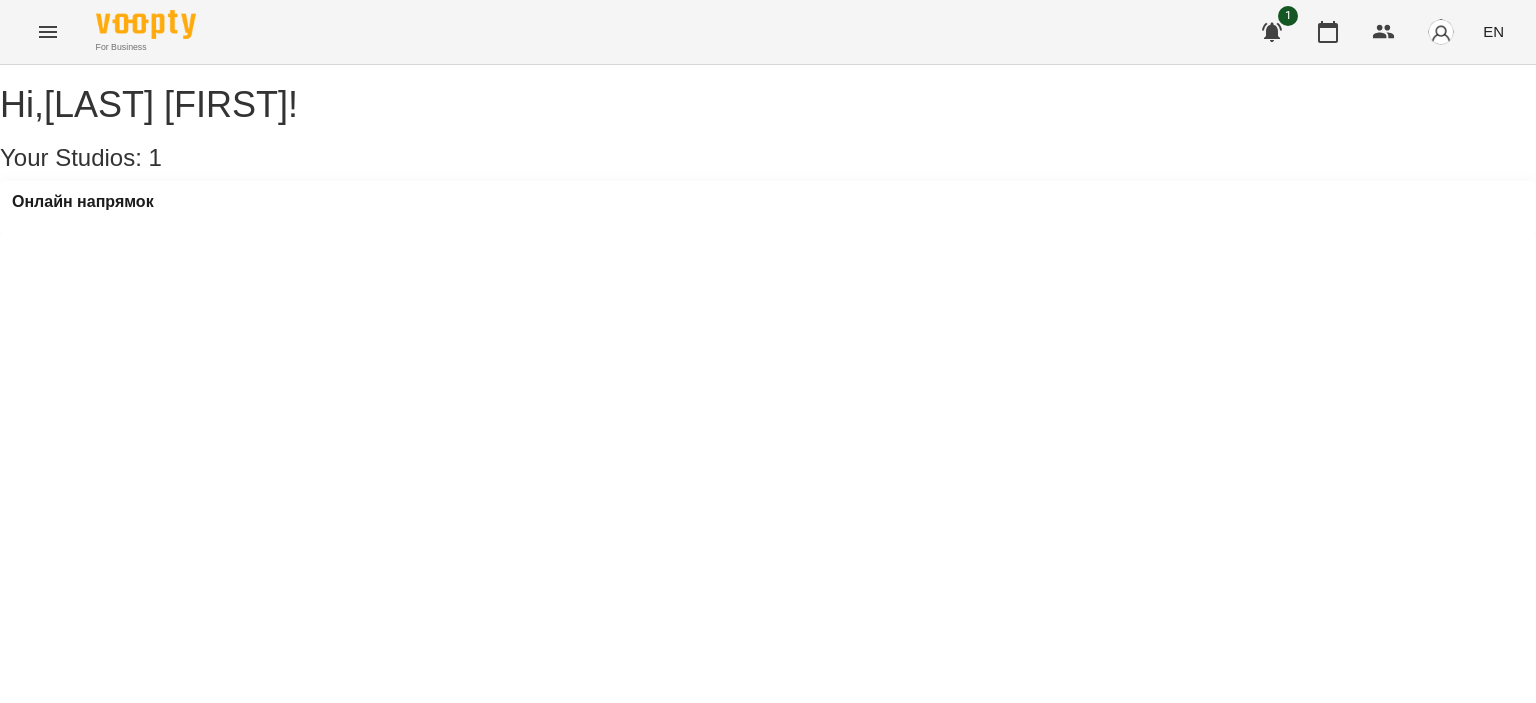 click at bounding box center (1441, 32) 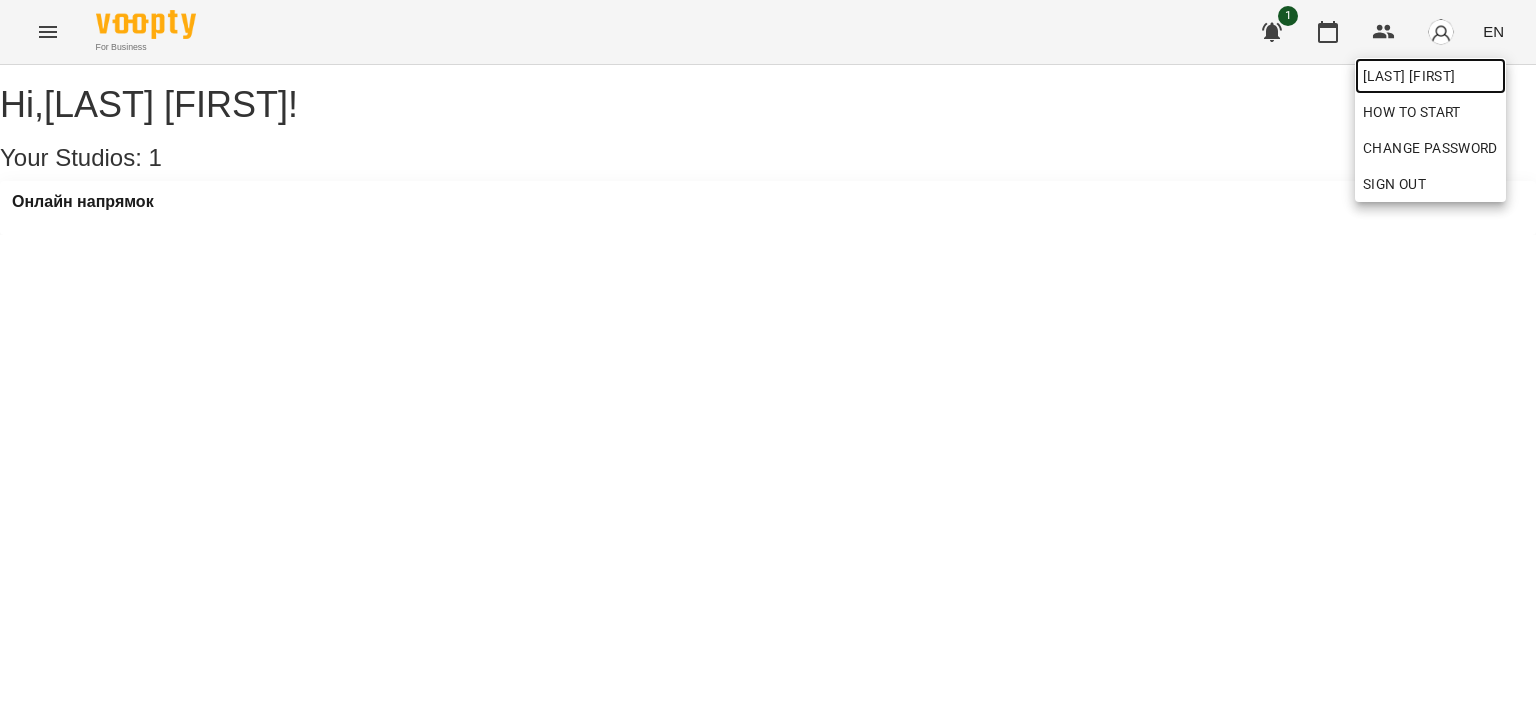 click on "[LAST] [FIRST]" at bounding box center [1430, 76] 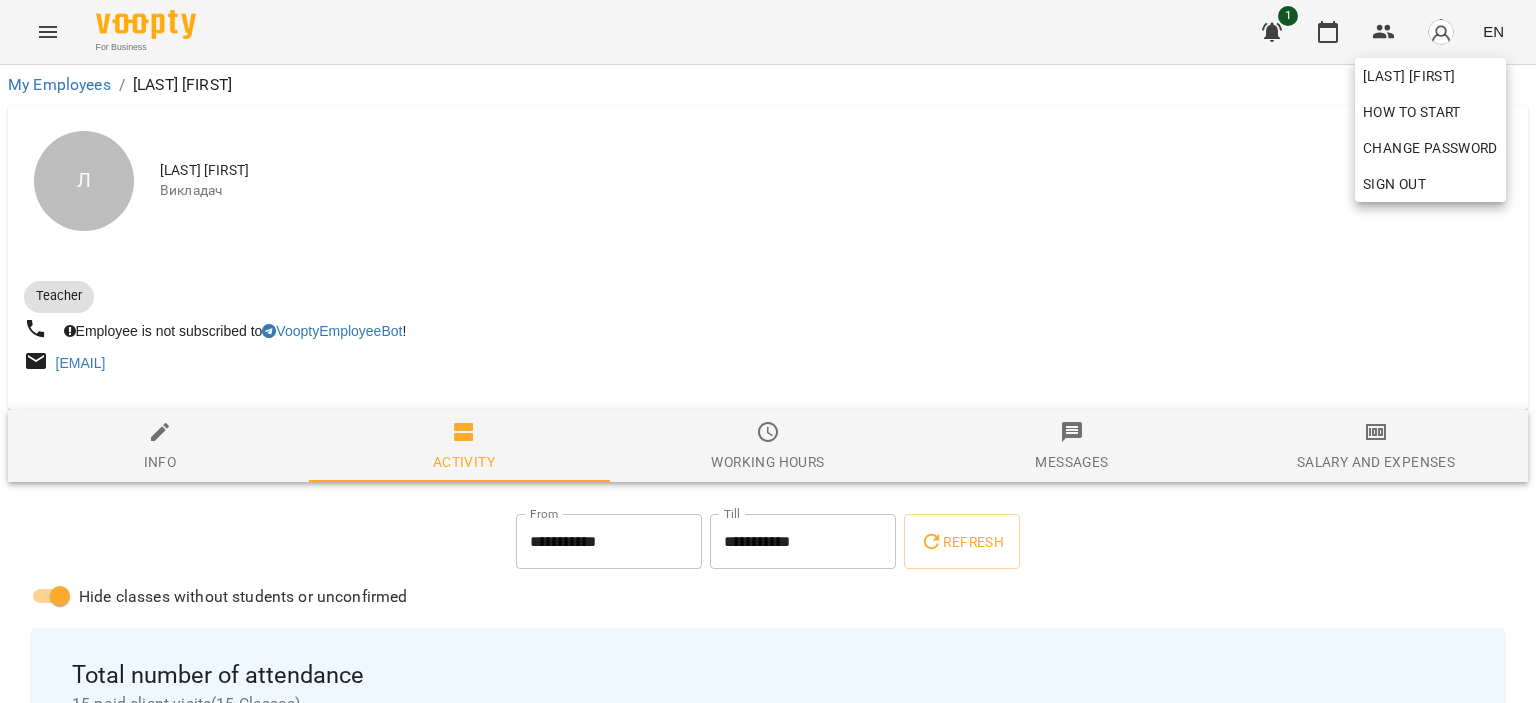 click at bounding box center [768, 351] 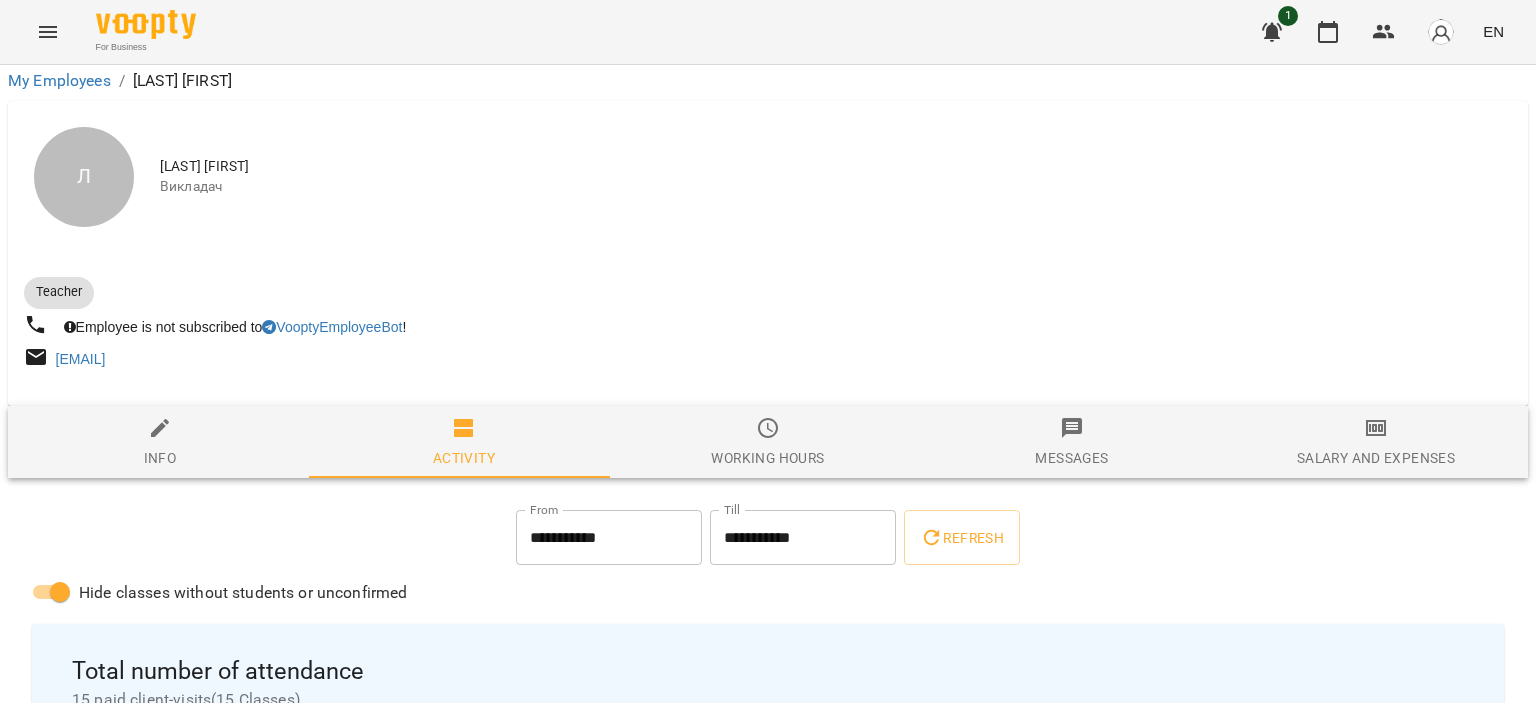scroll, scrollTop: 0, scrollLeft: 0, axis: both 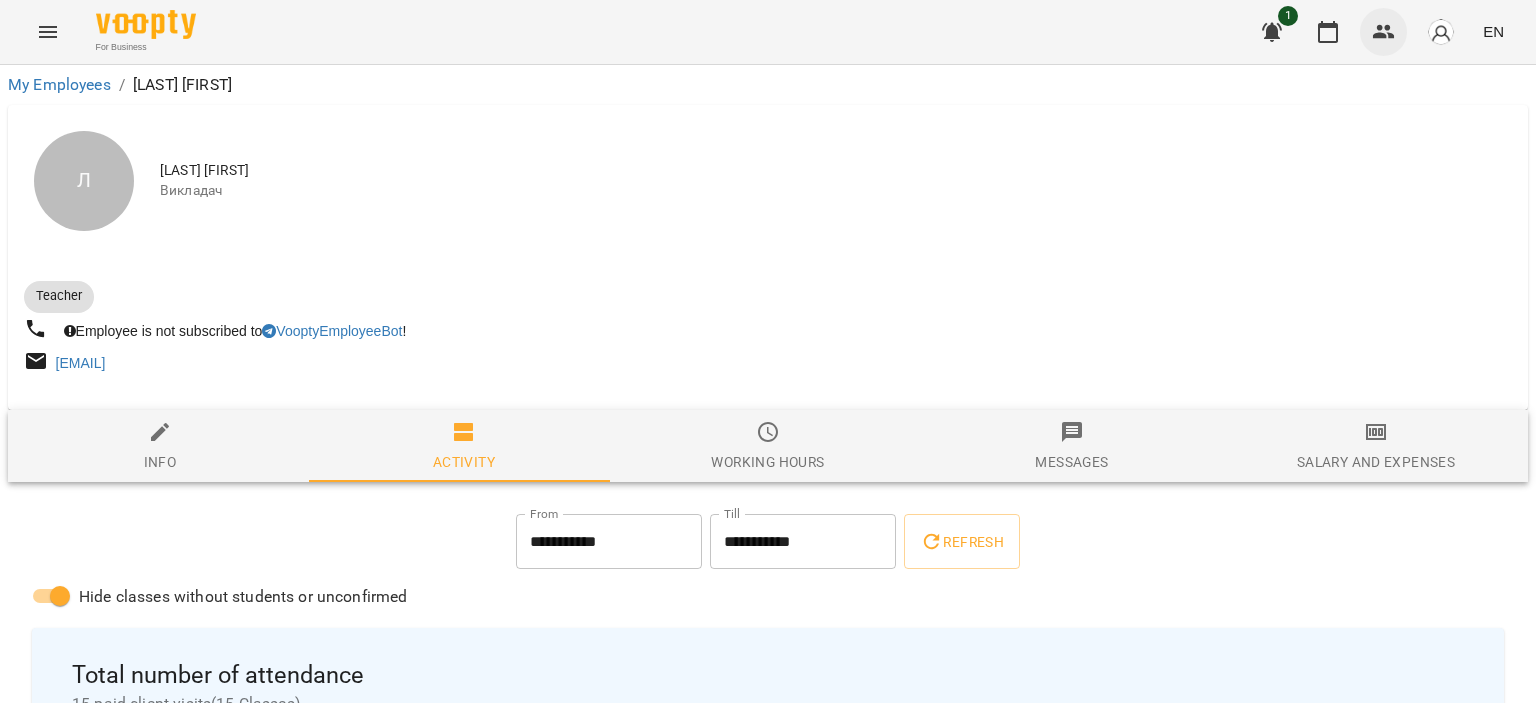 click 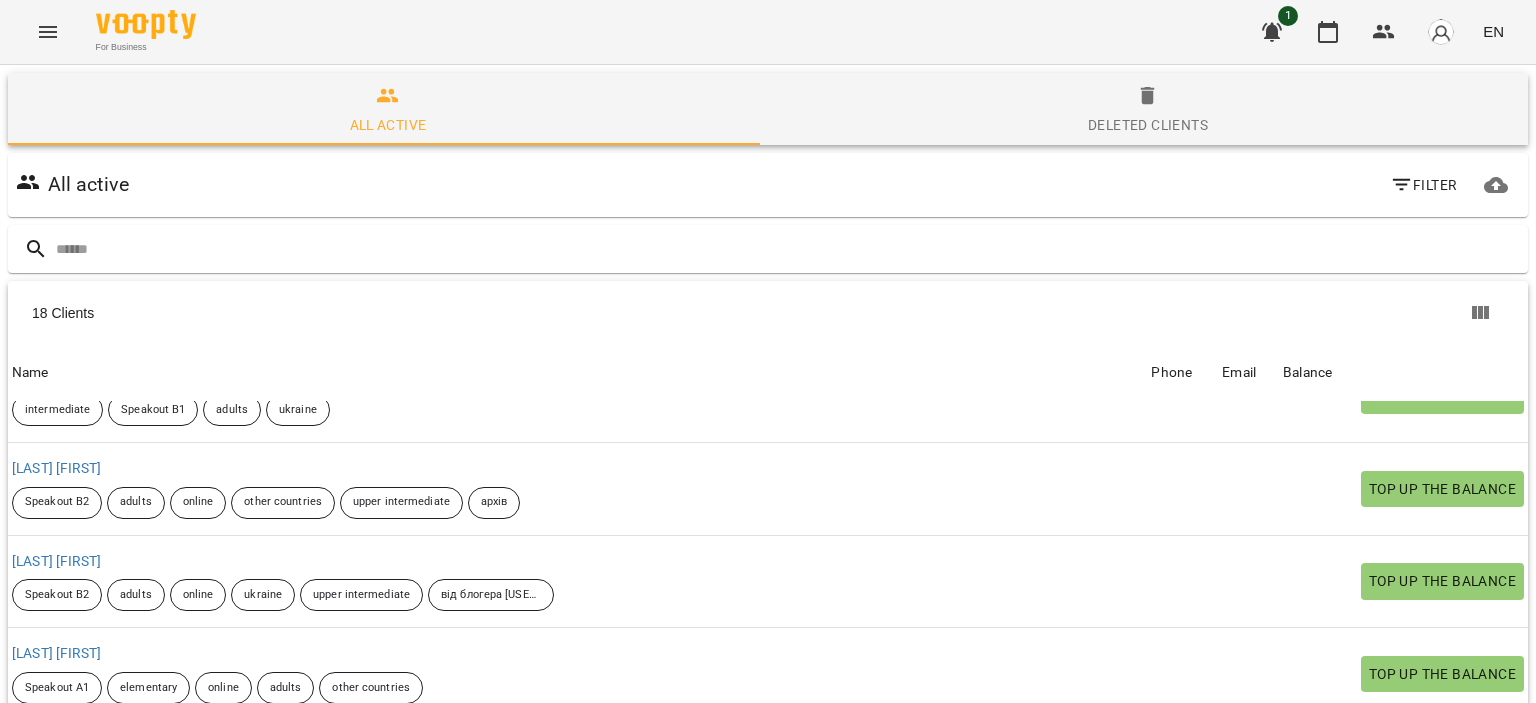 scroll, scrollTop: 800, scrollLeft: 0, axis: vertical 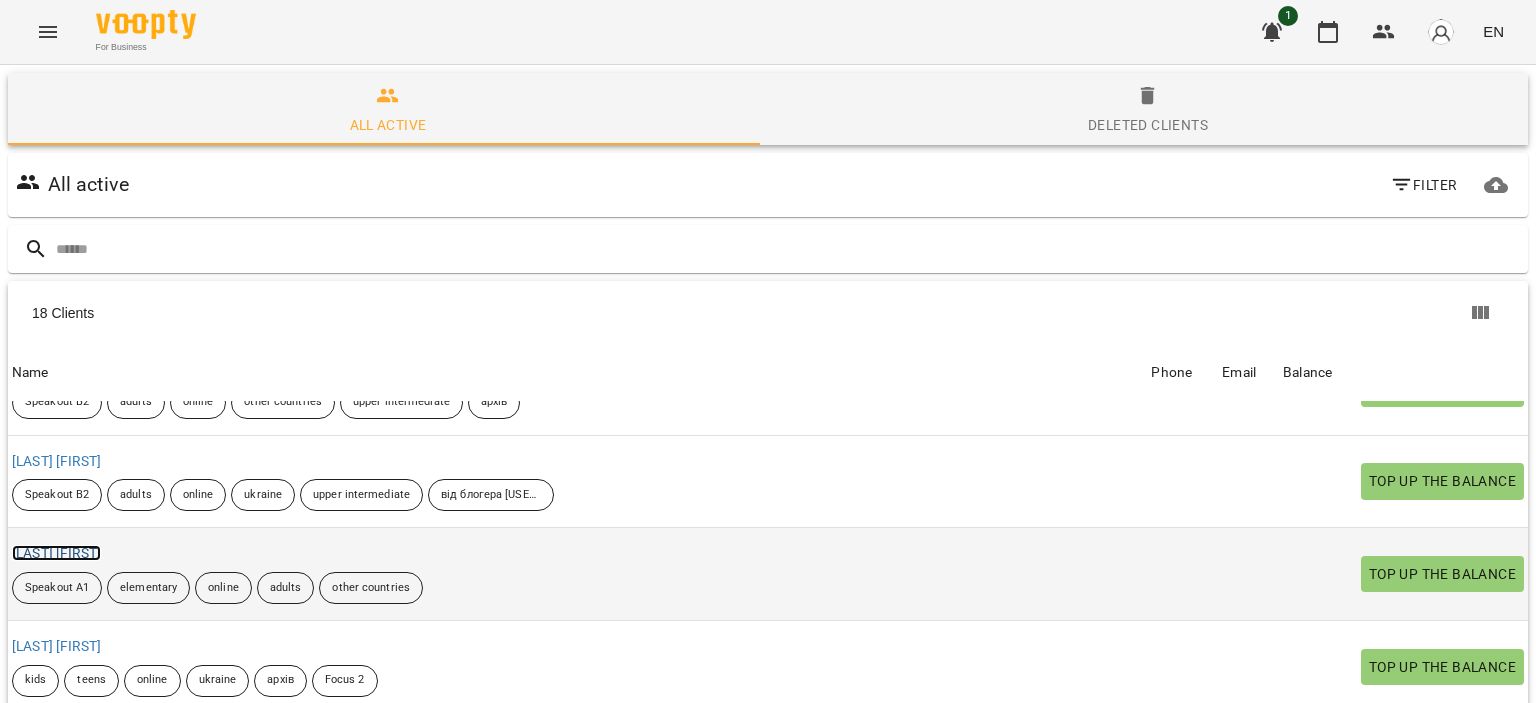 click on "[LAST] [FIRST]" at bounding box center (56, 553) 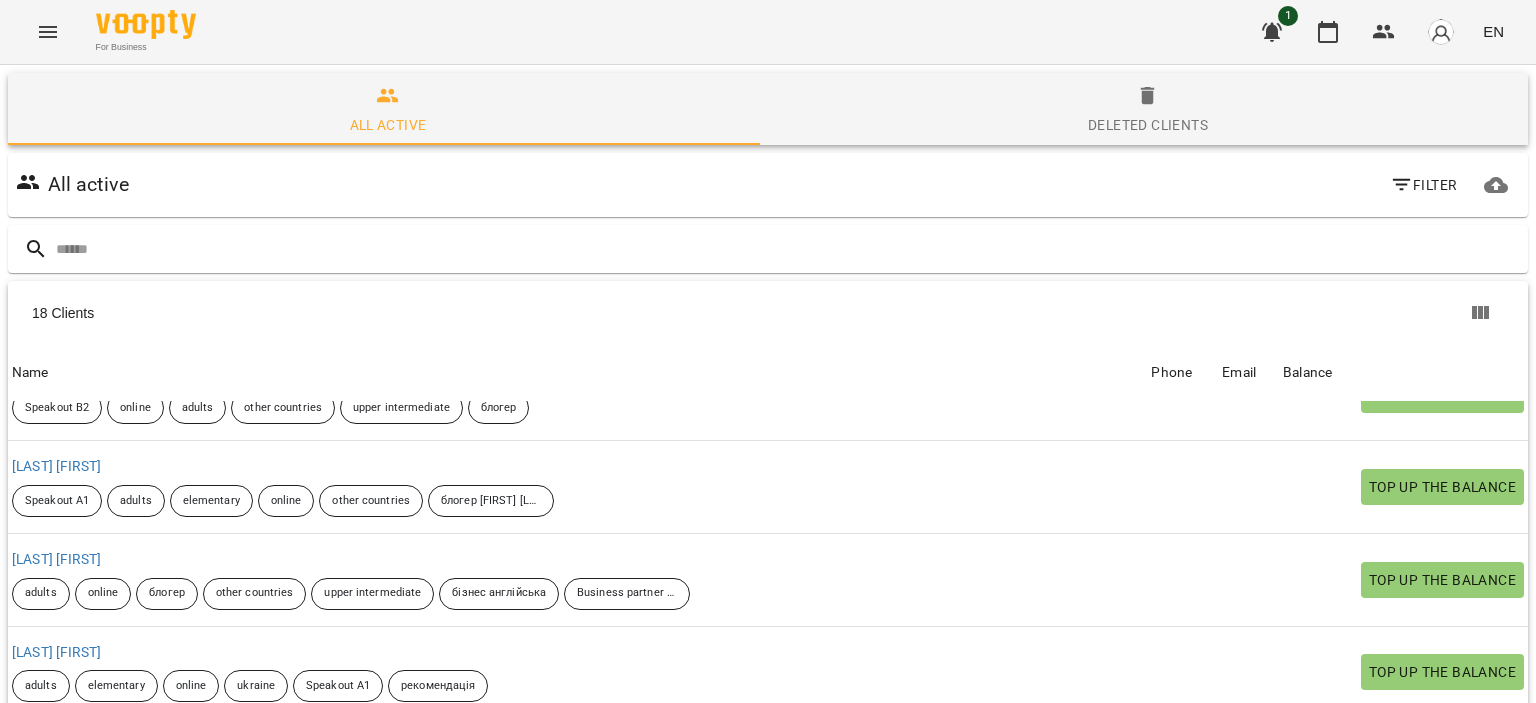 scroll, scrollTop: 1200, scrollLeft: 0, axis: vertical 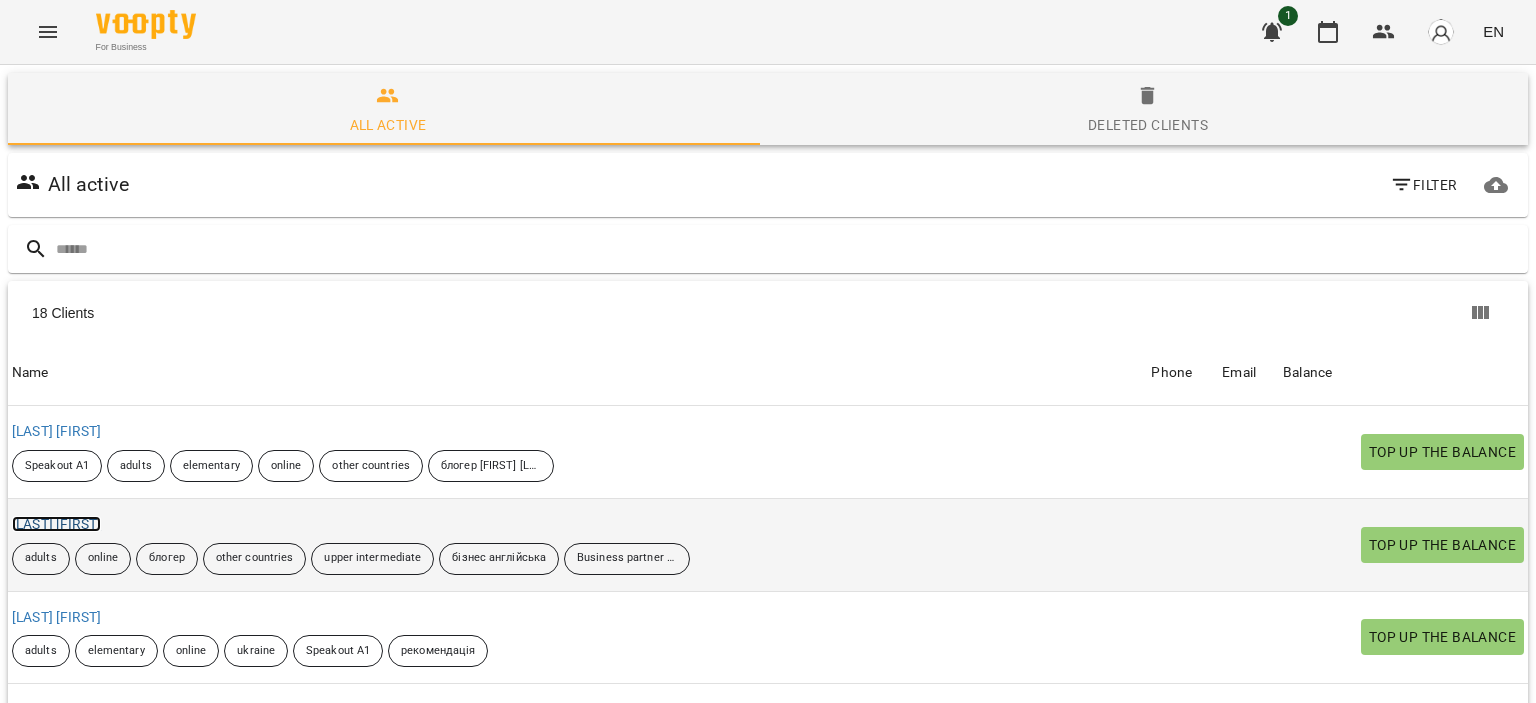 click on "[LAST] [FIRST]" at bounding box center [56, 524] 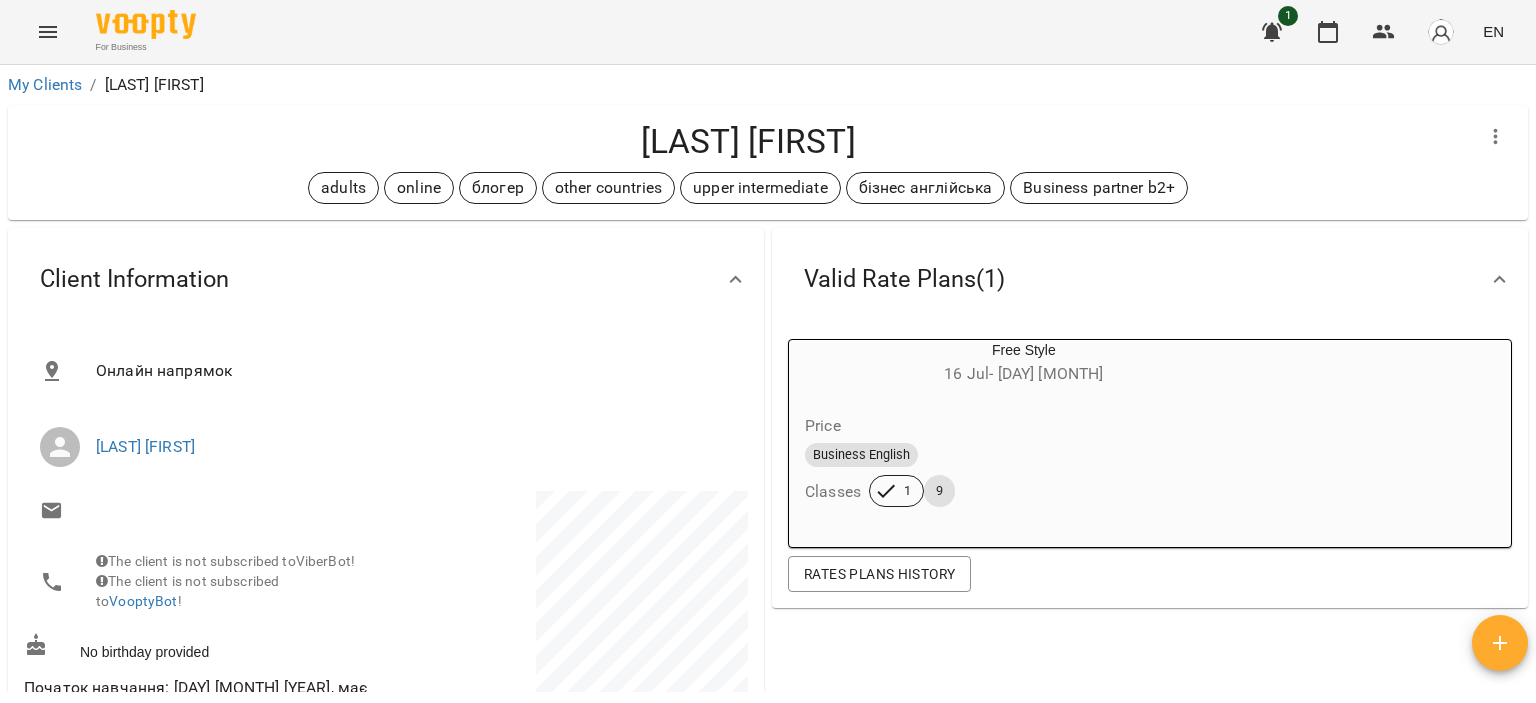 click 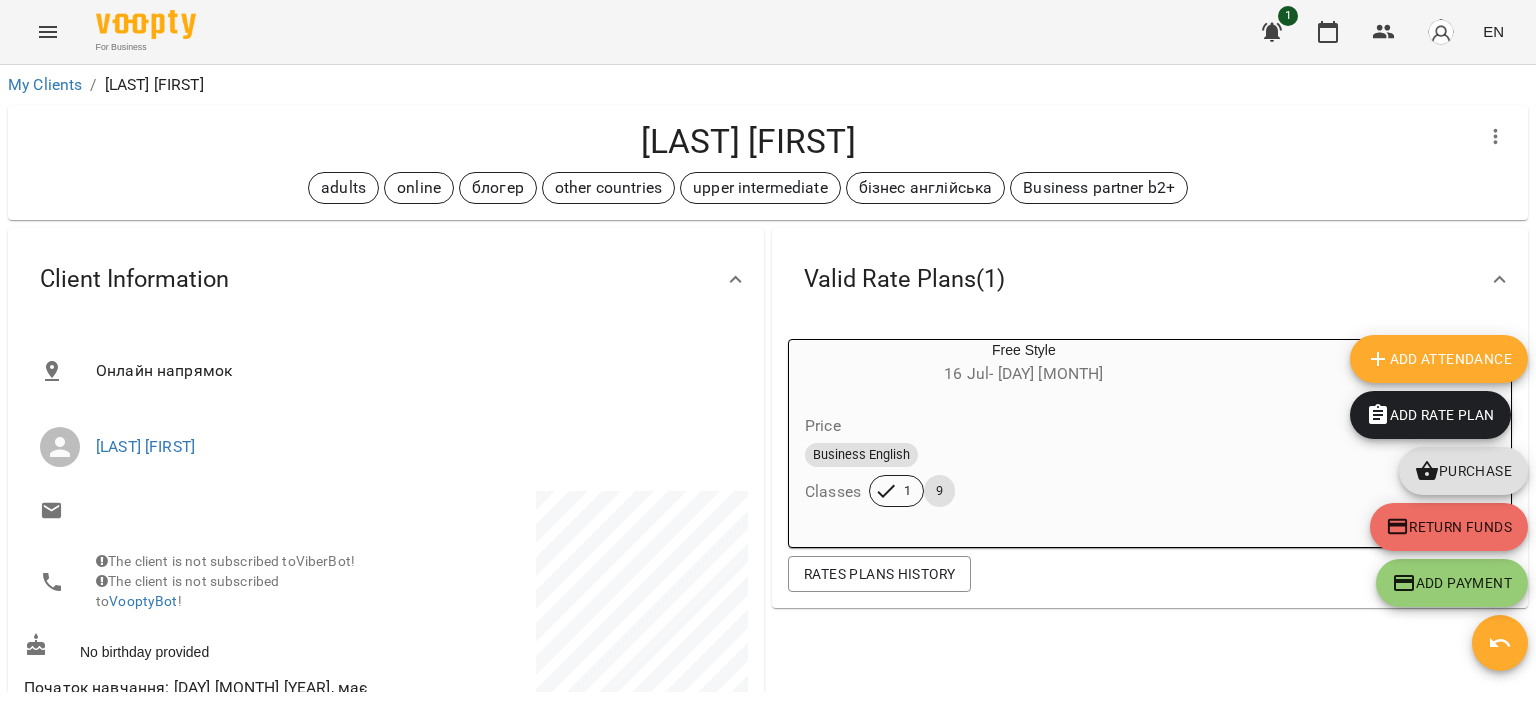 click on "Add Attendance" at bounding box center [1439, 359] 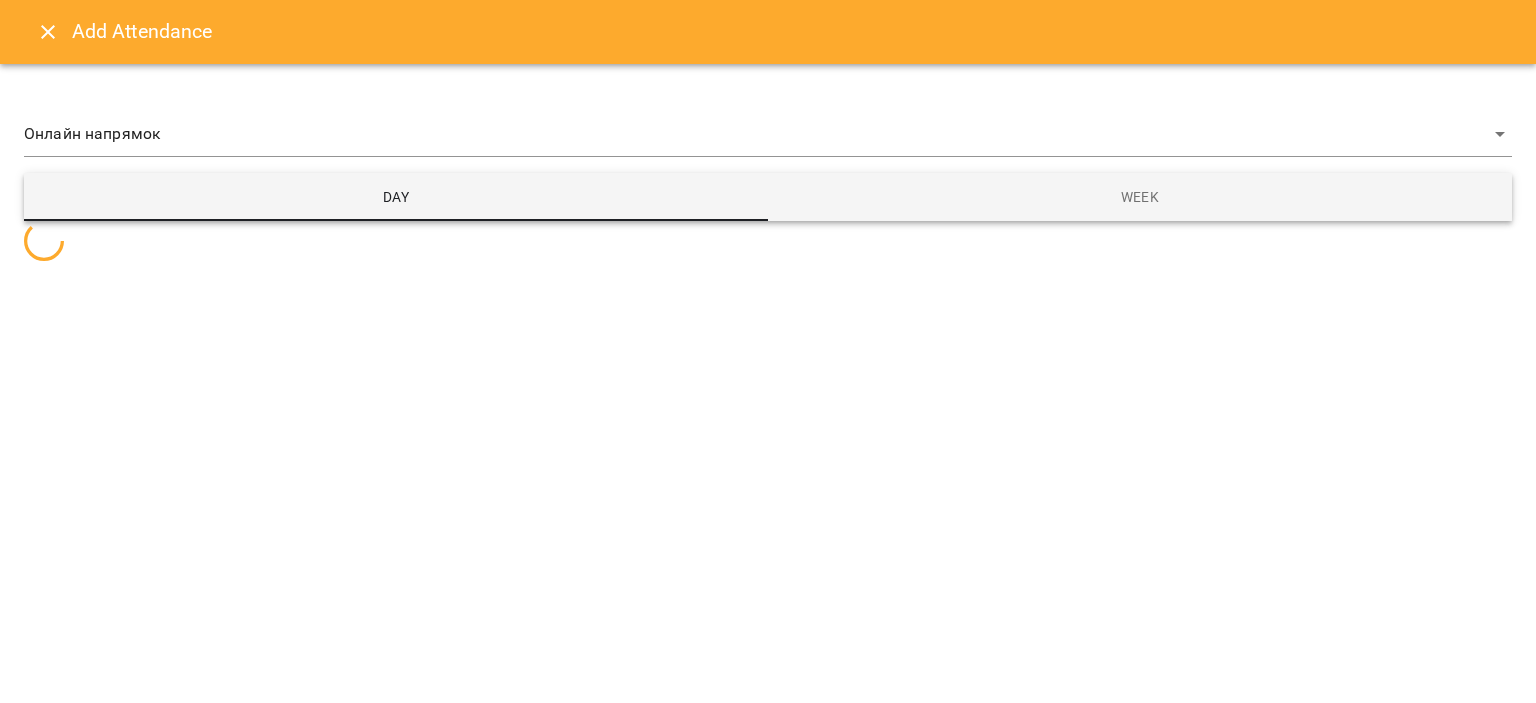 select on "**********" 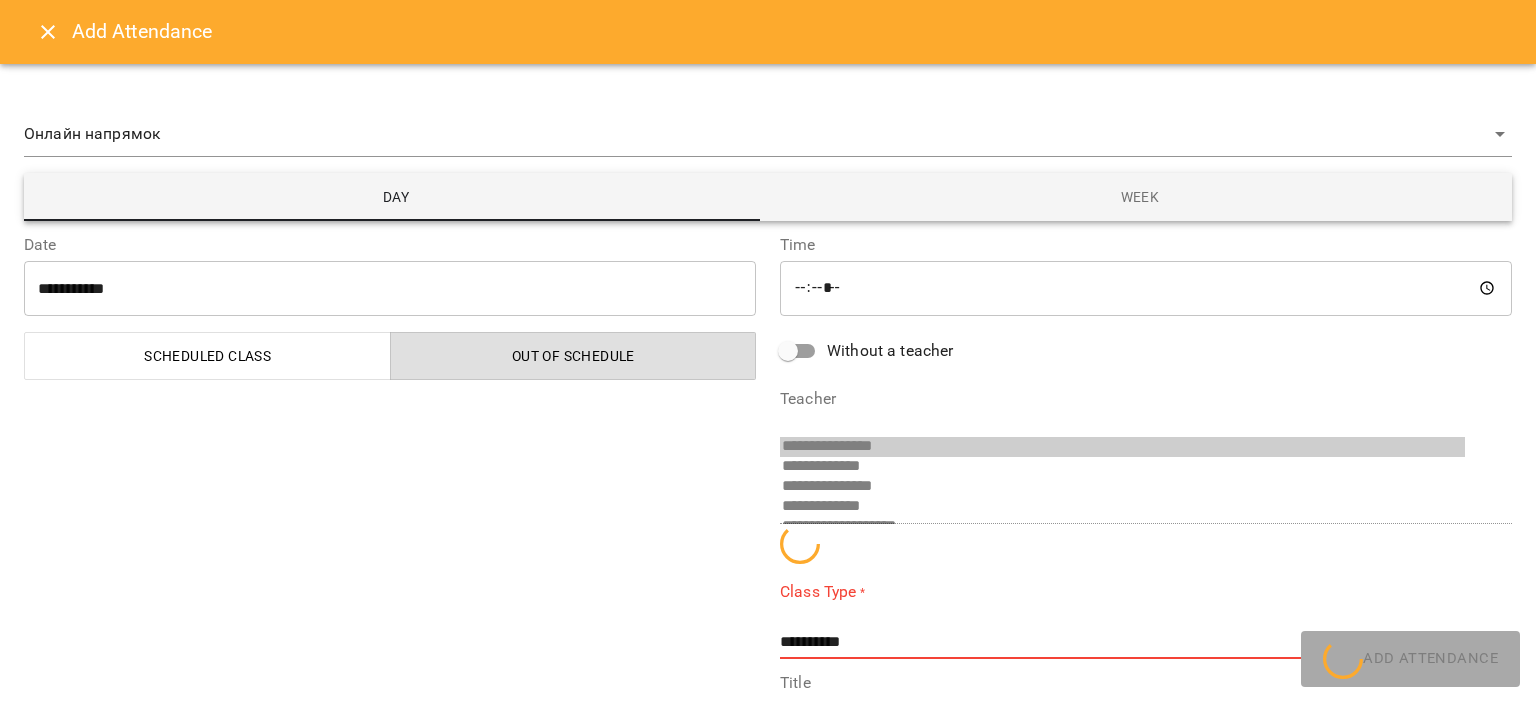 scroll, scrollTop: 134, scrollLeft: 0, axis: vertical 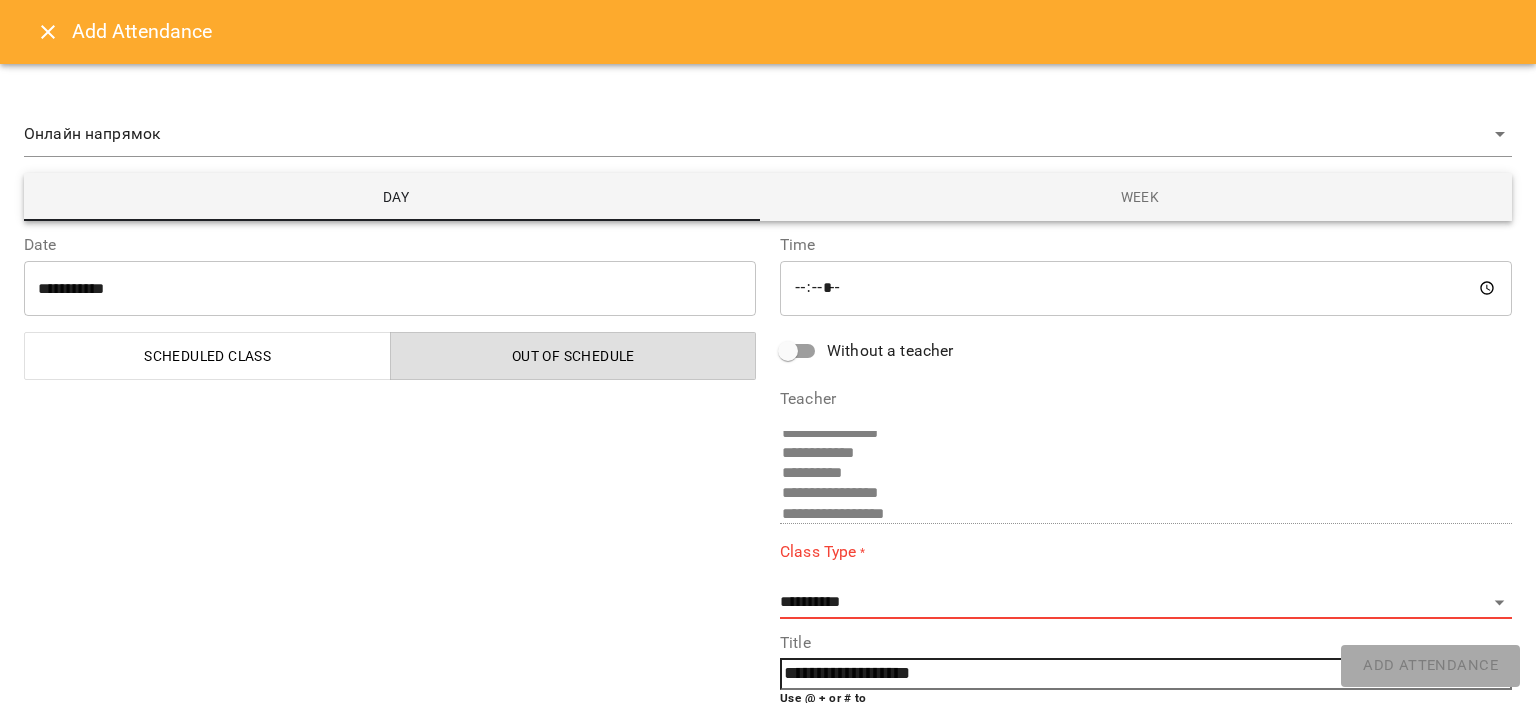 click on "Scheduled class" at bounding box center (208, 356) 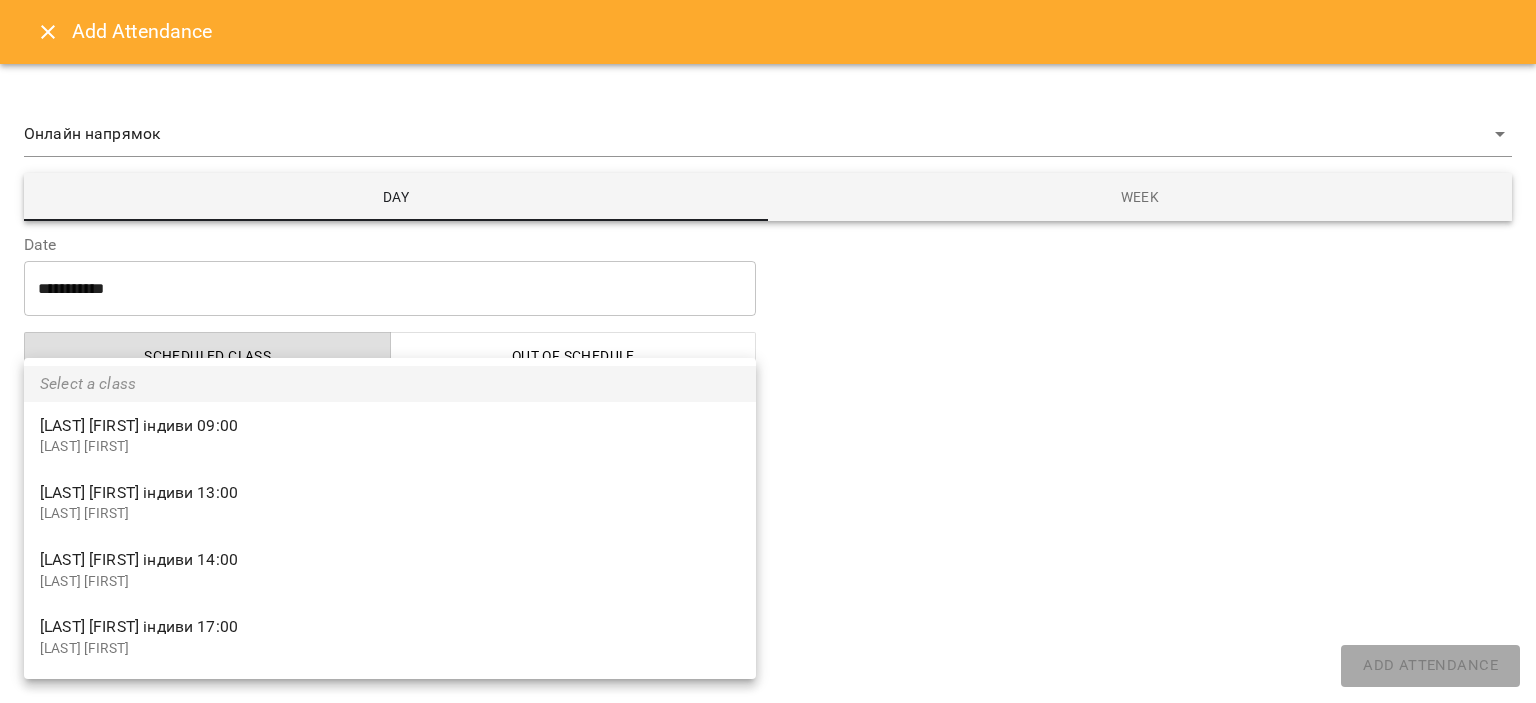 click on "**********" at bounding box center [768, 384] 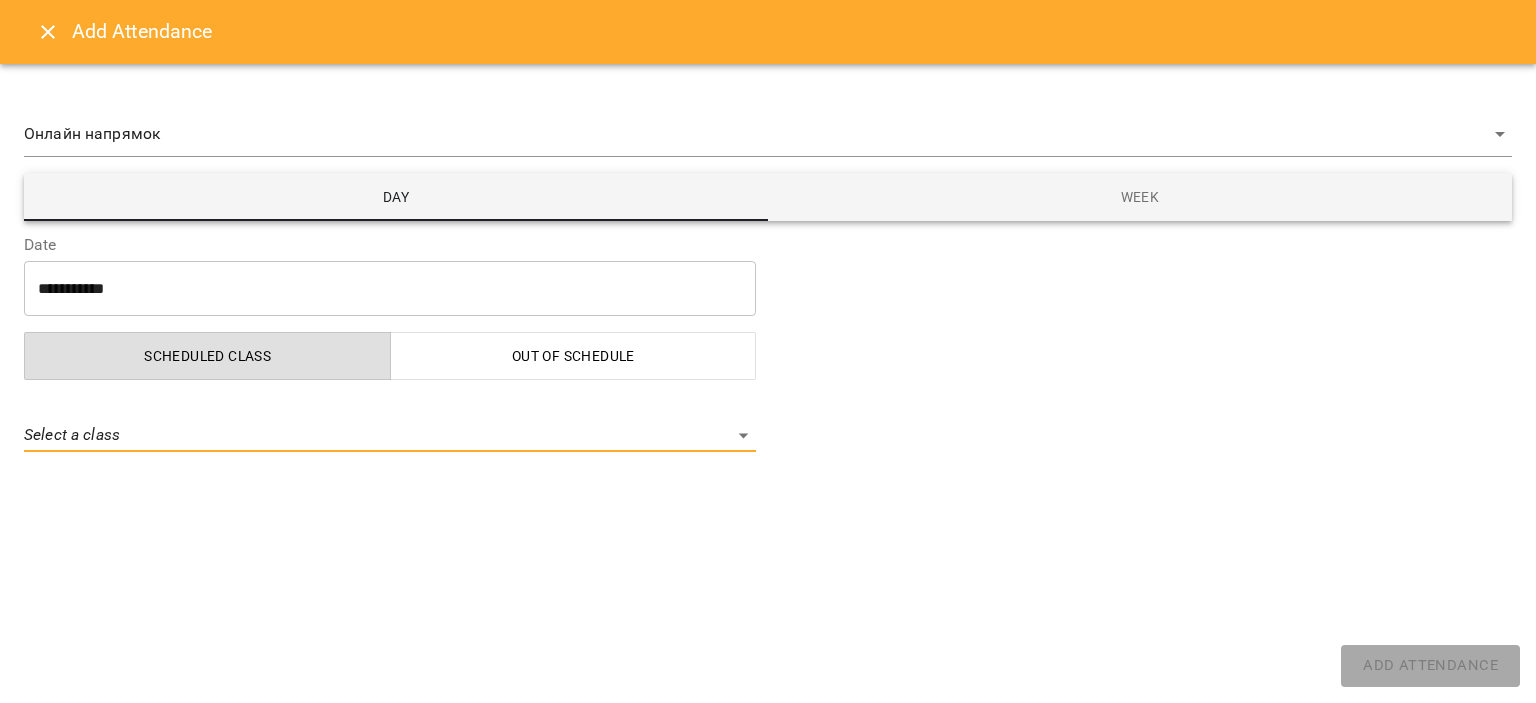 click 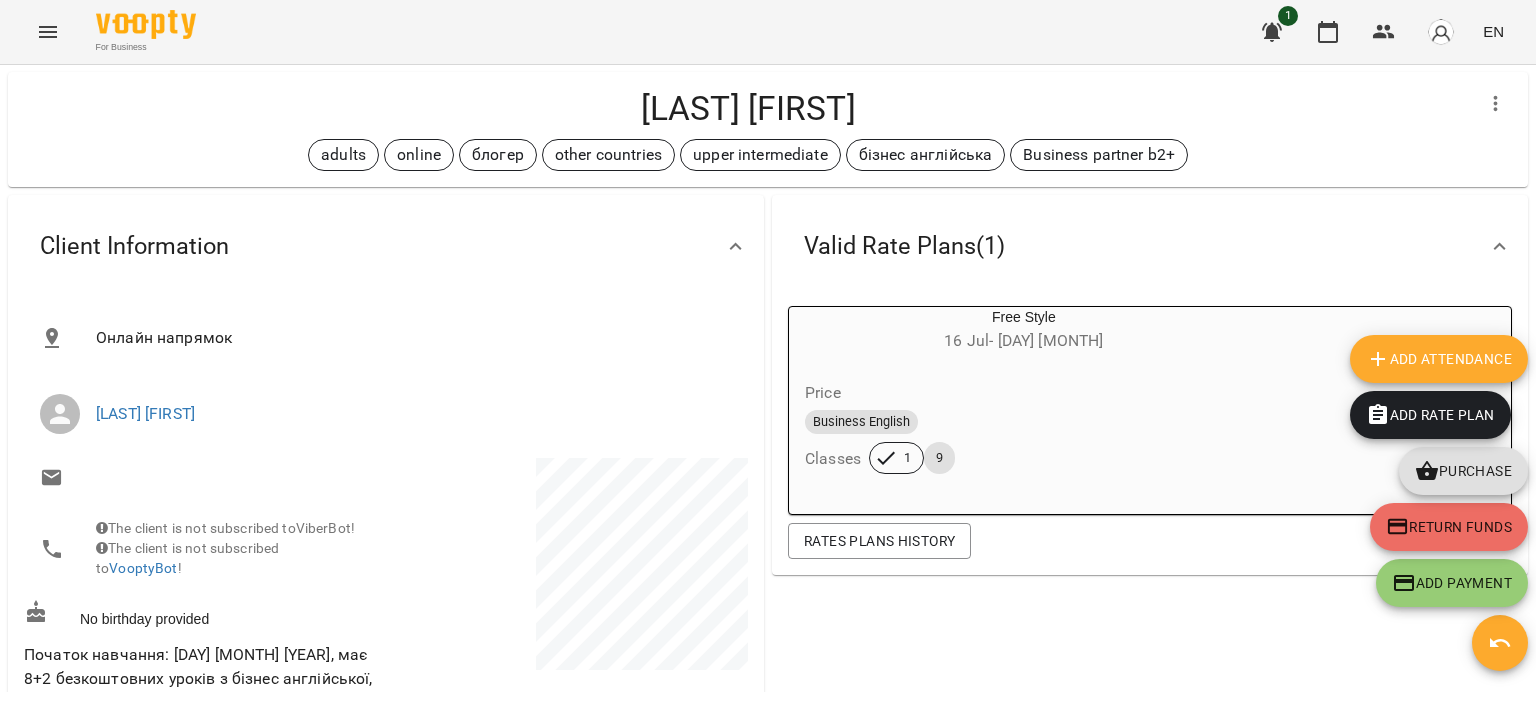 scroll, scrollTop: 0, scrollLeft: 0, axis: both 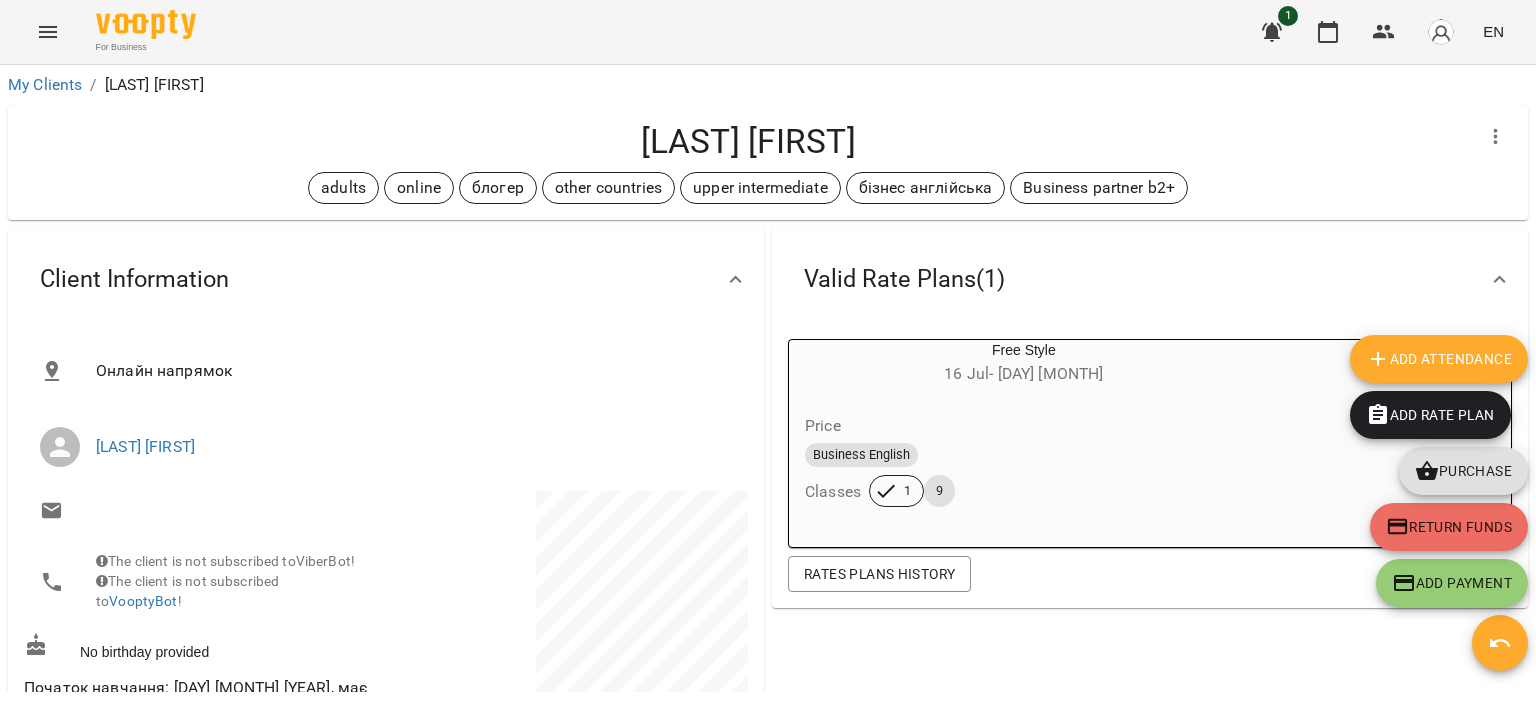 click on "Add Attendance" at bounding box center [1439, 359] 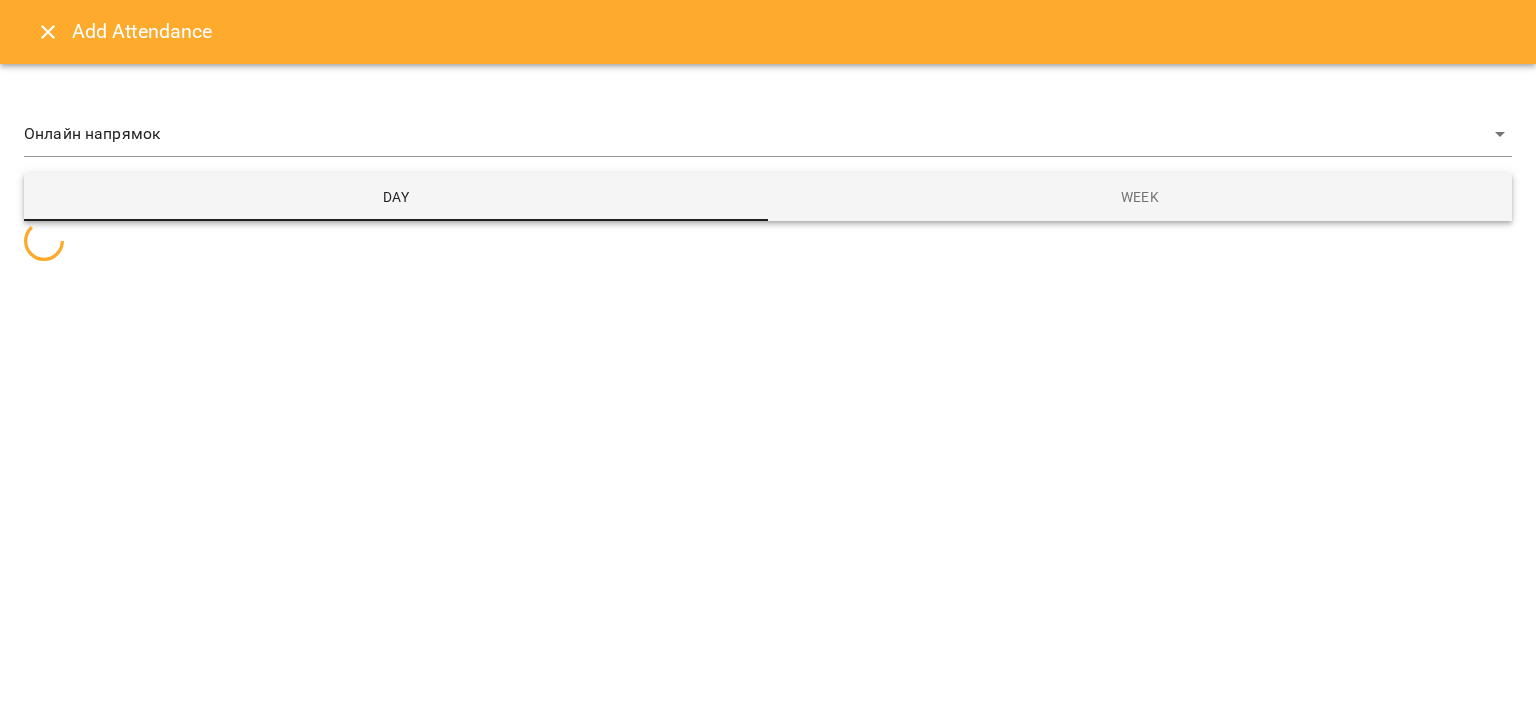 select on "**********" 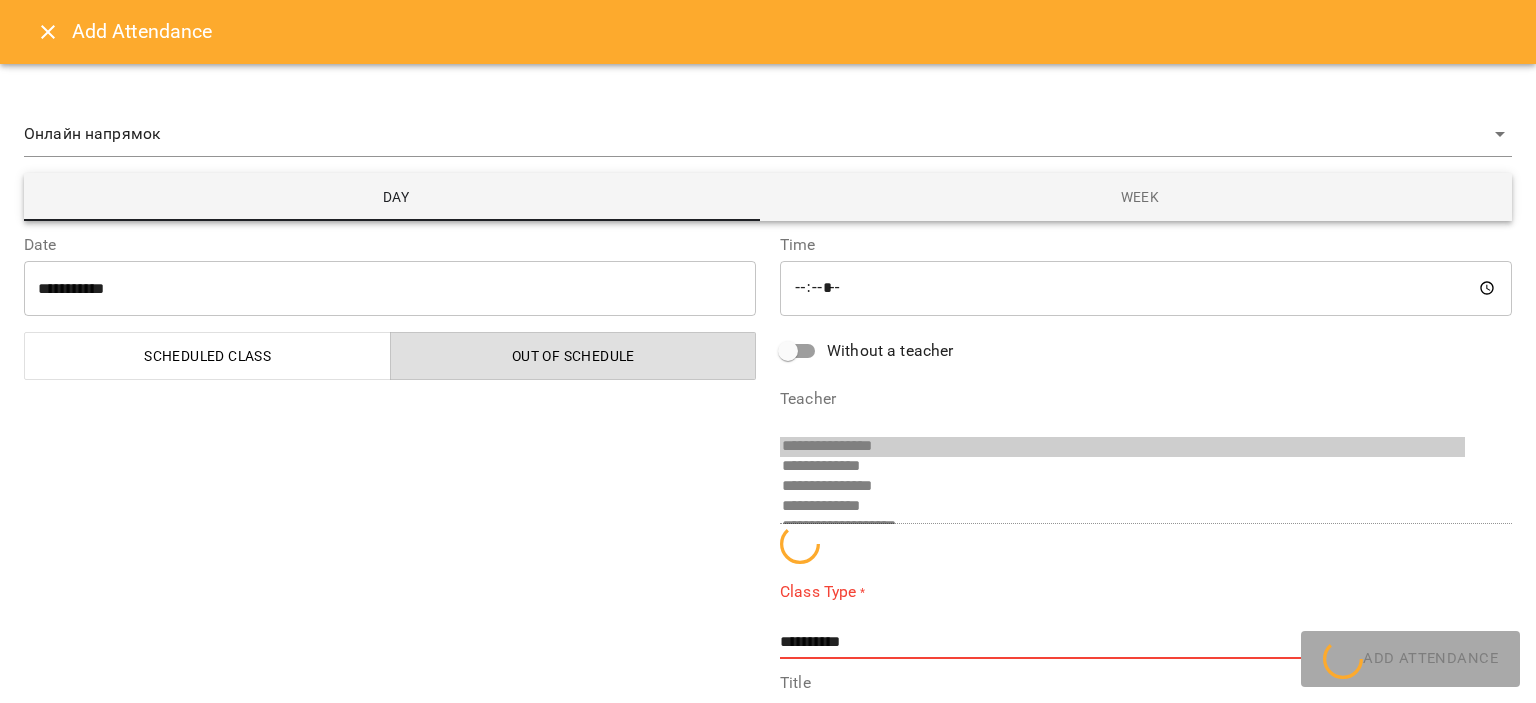 scroll, scrollTop: 134, scrollLeft: 0, axis: vertical 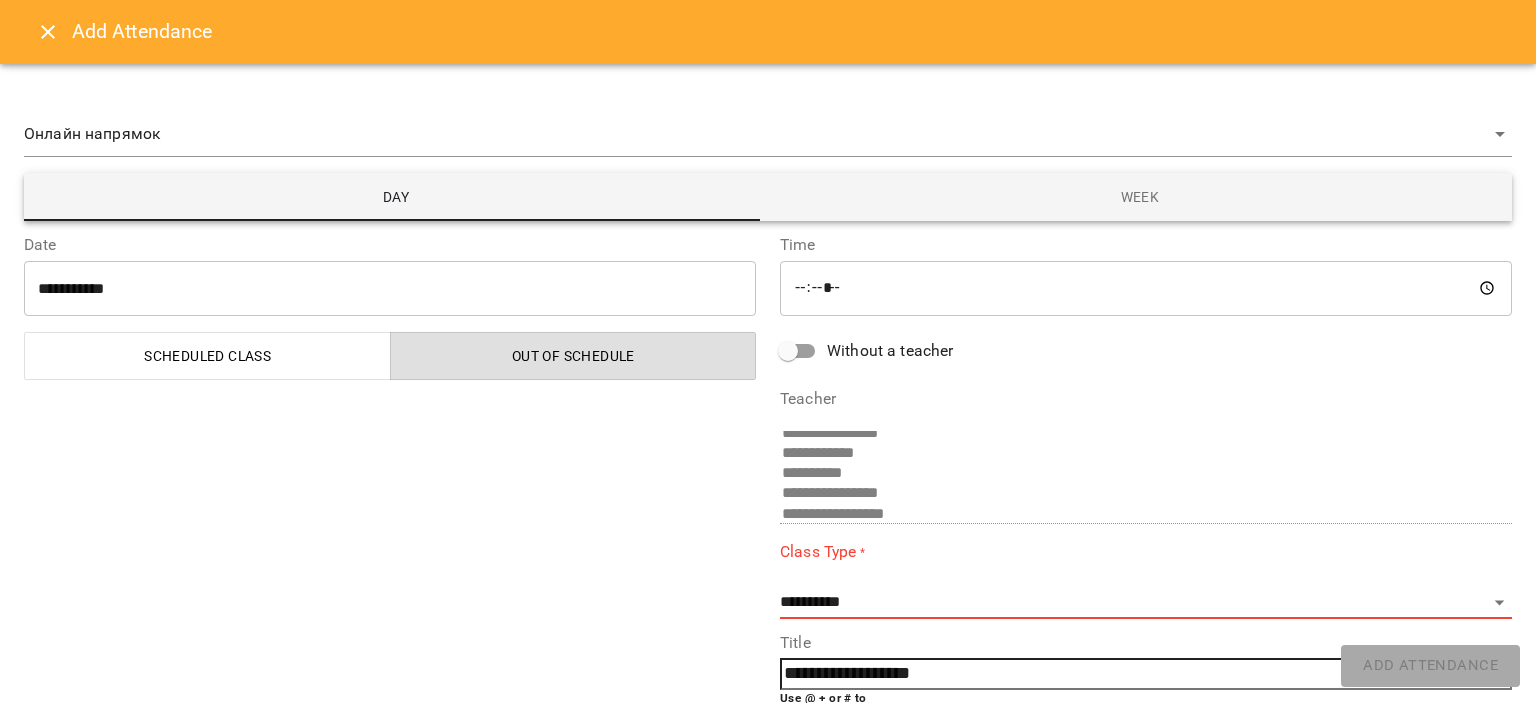 click on "Scheduled class" at bounding box center [208, 356] 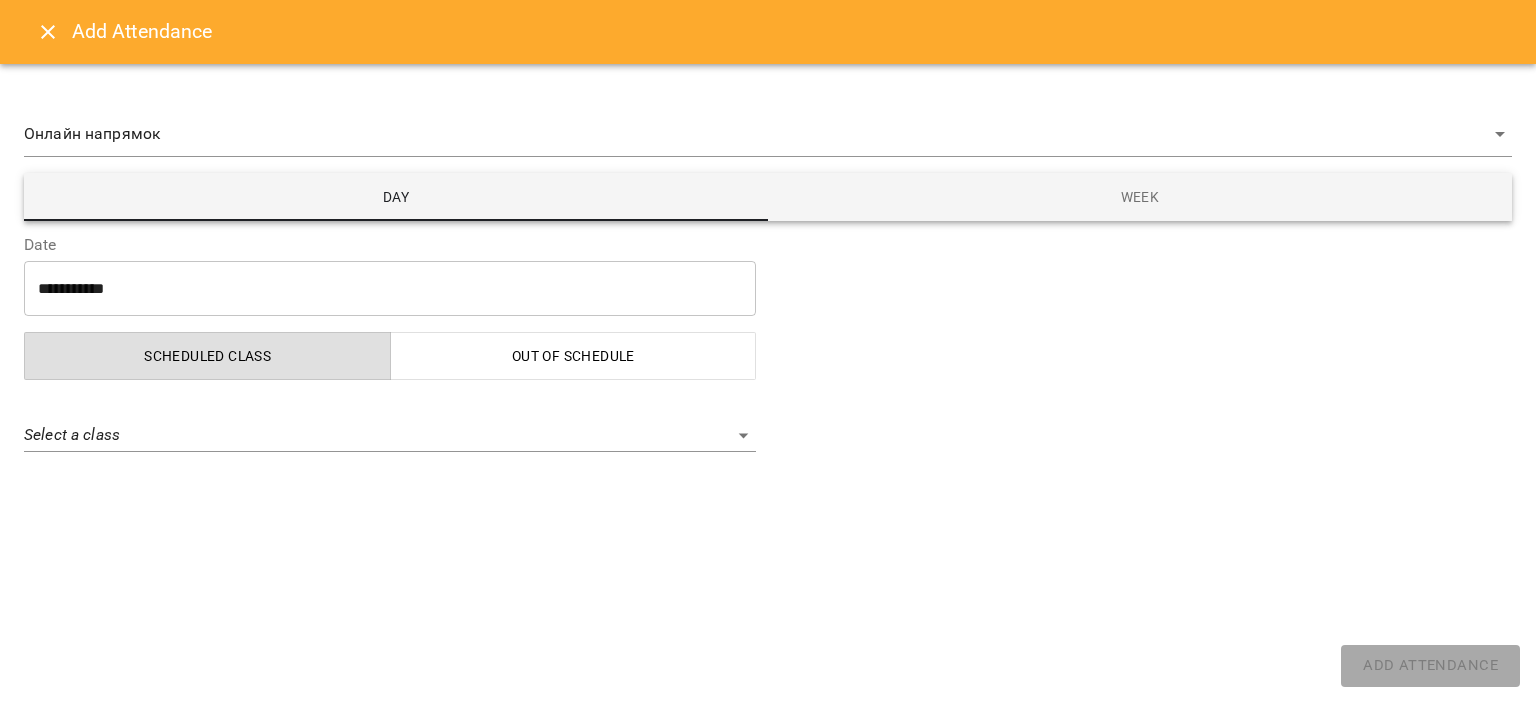 click on "**********" at bounding box center (768, 384) 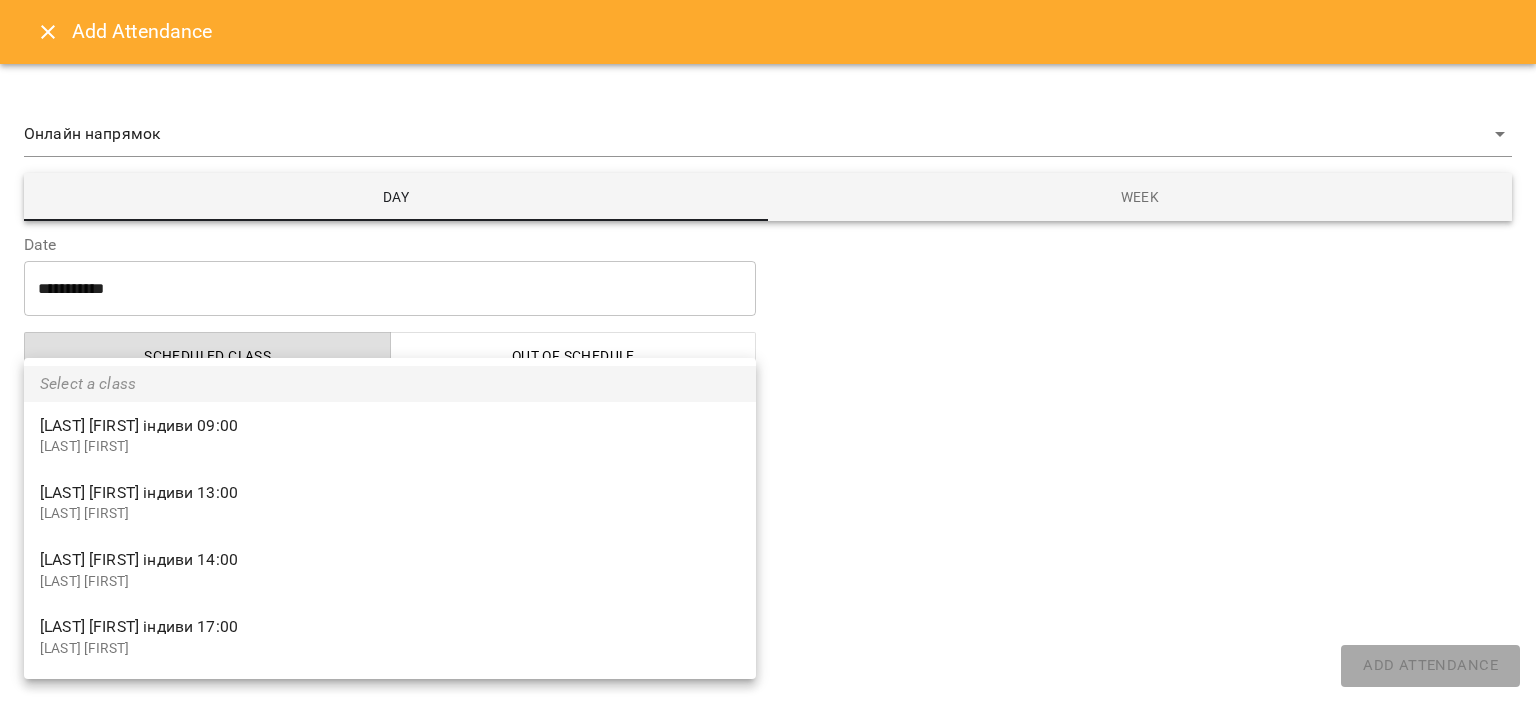 click at bounding box center (768, 351) 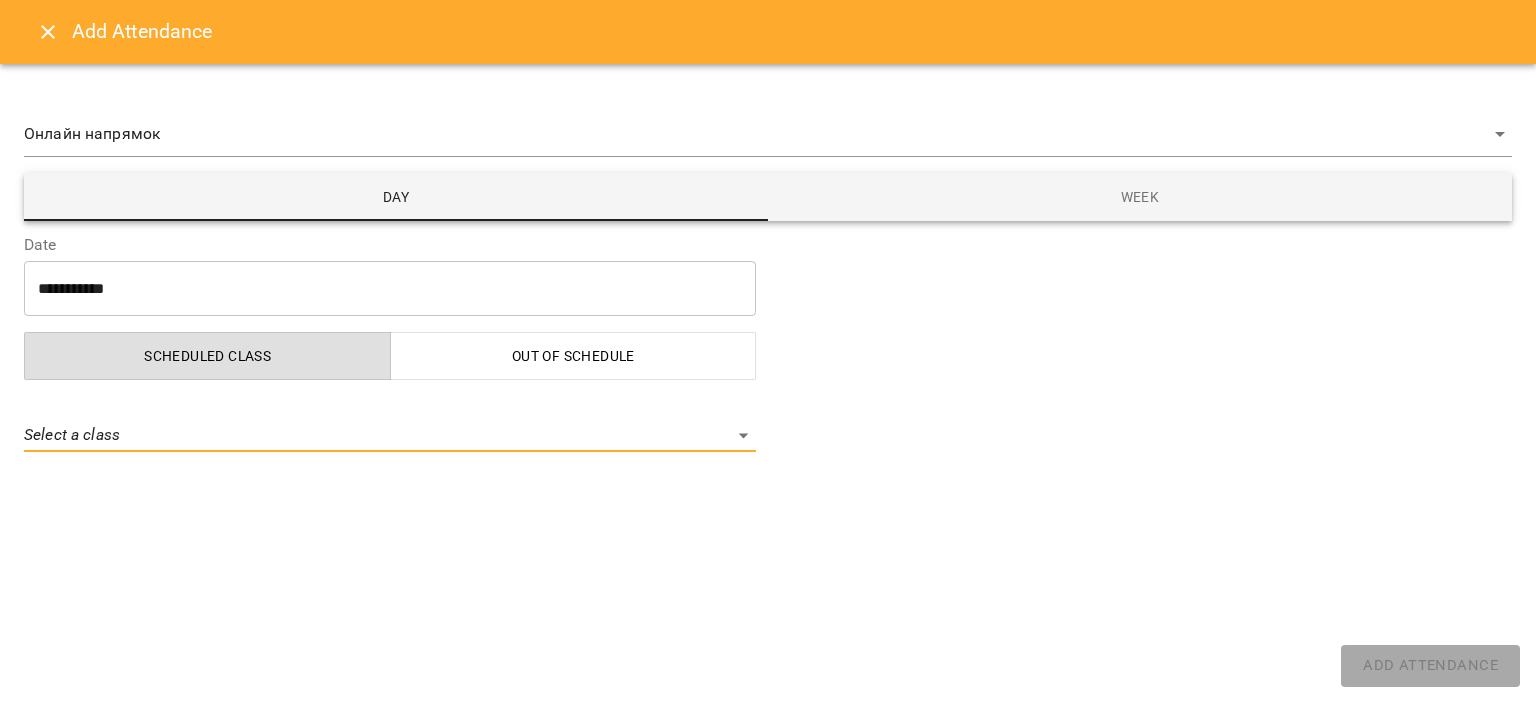 click 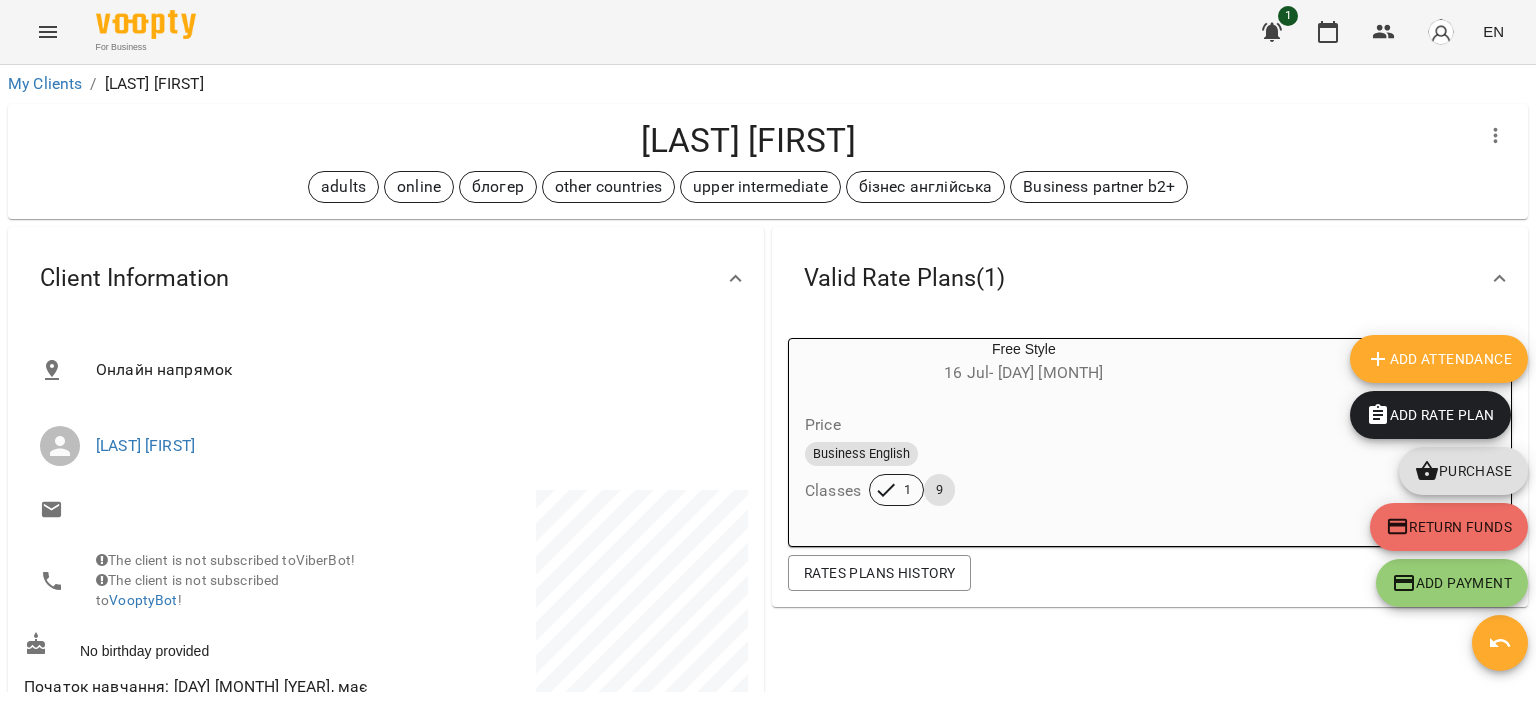 scroll, scrollTop: 0, scrollLeft: 0, axis: both 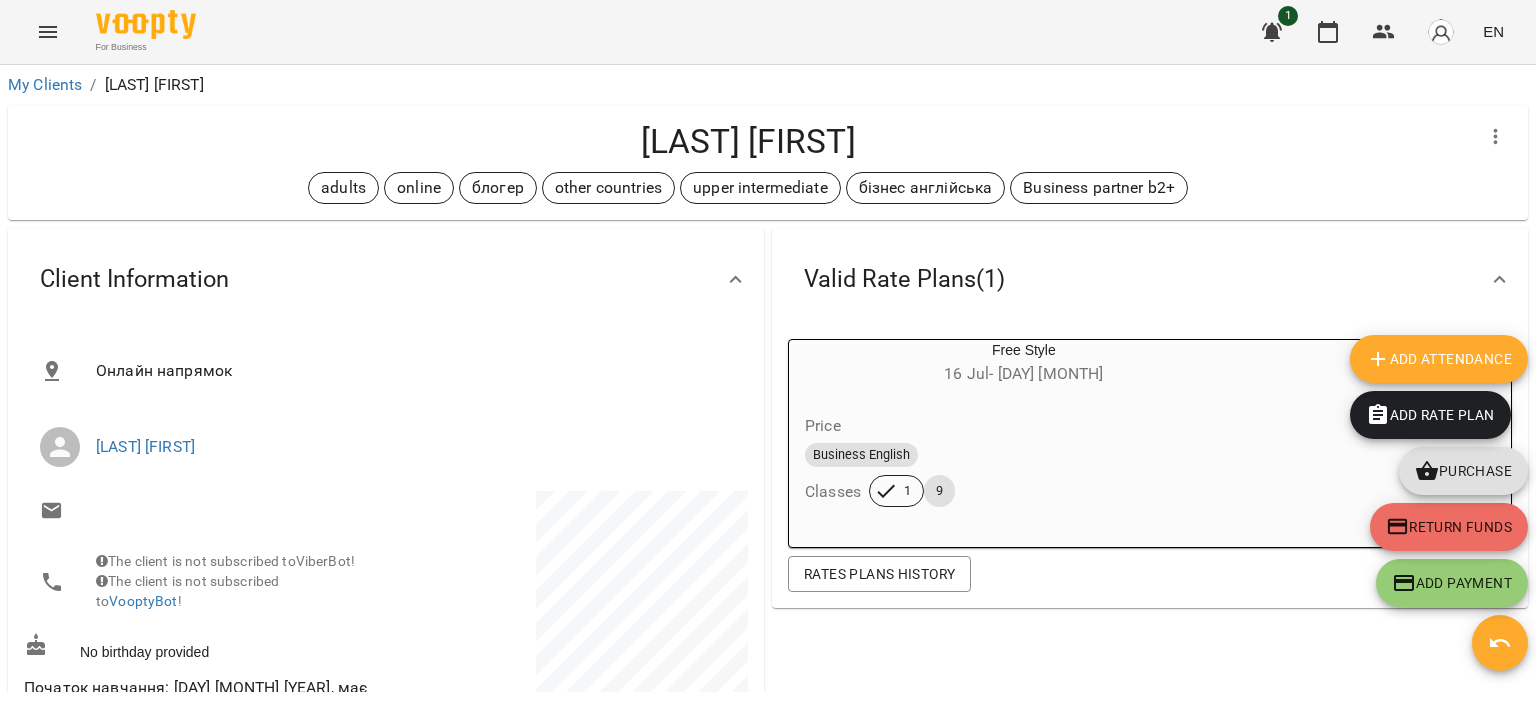 click on "1 EN" at bounding box center (1380, 32) 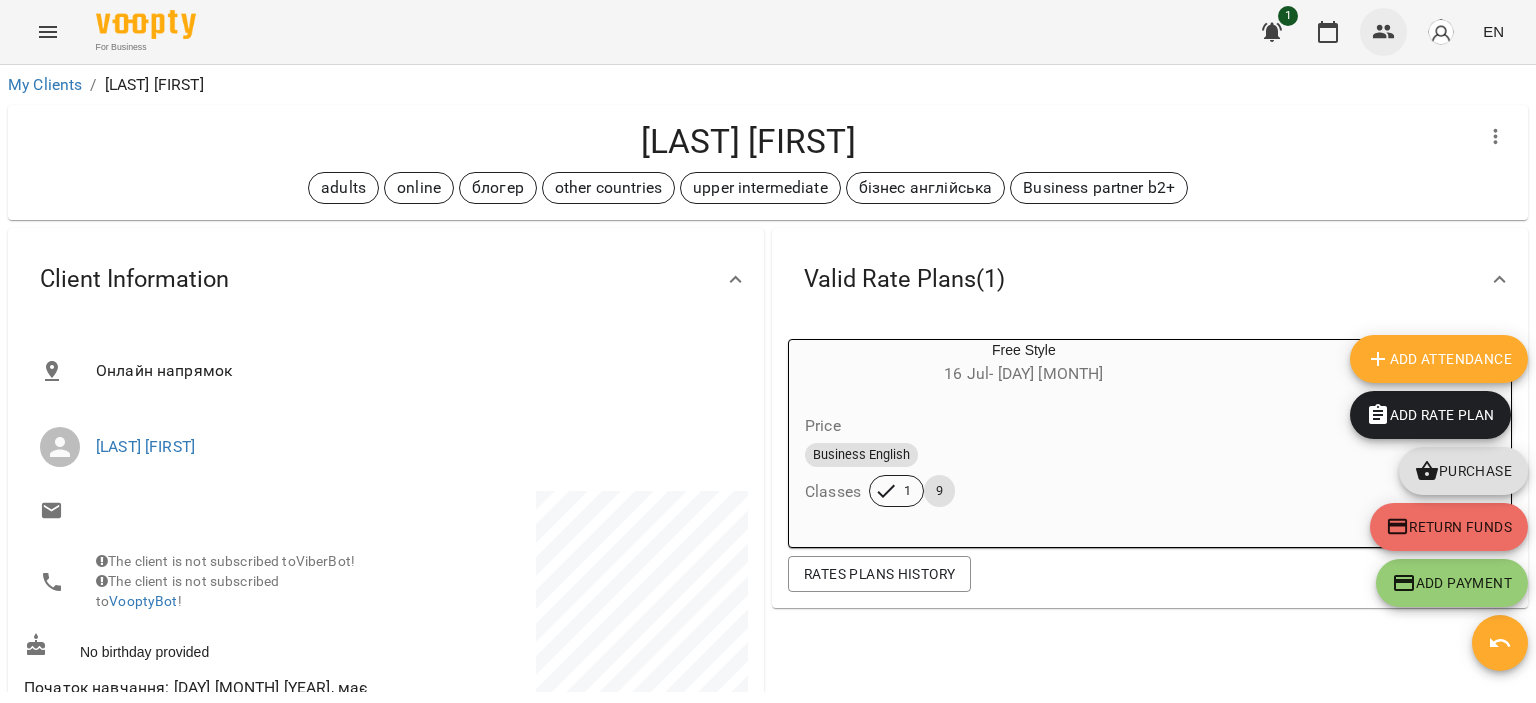 click 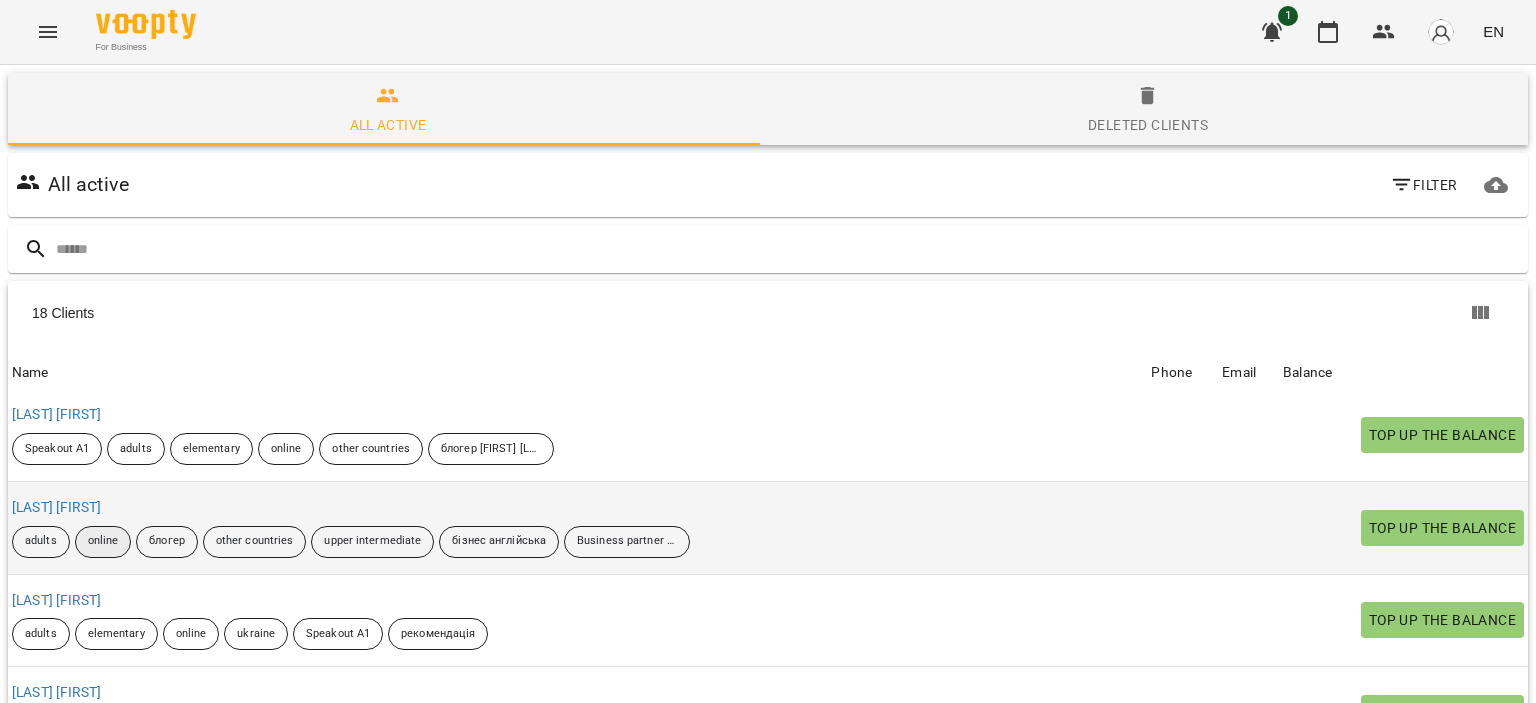scroll, scrollTop: 1221, scrollLeft: 0, axis: vertical 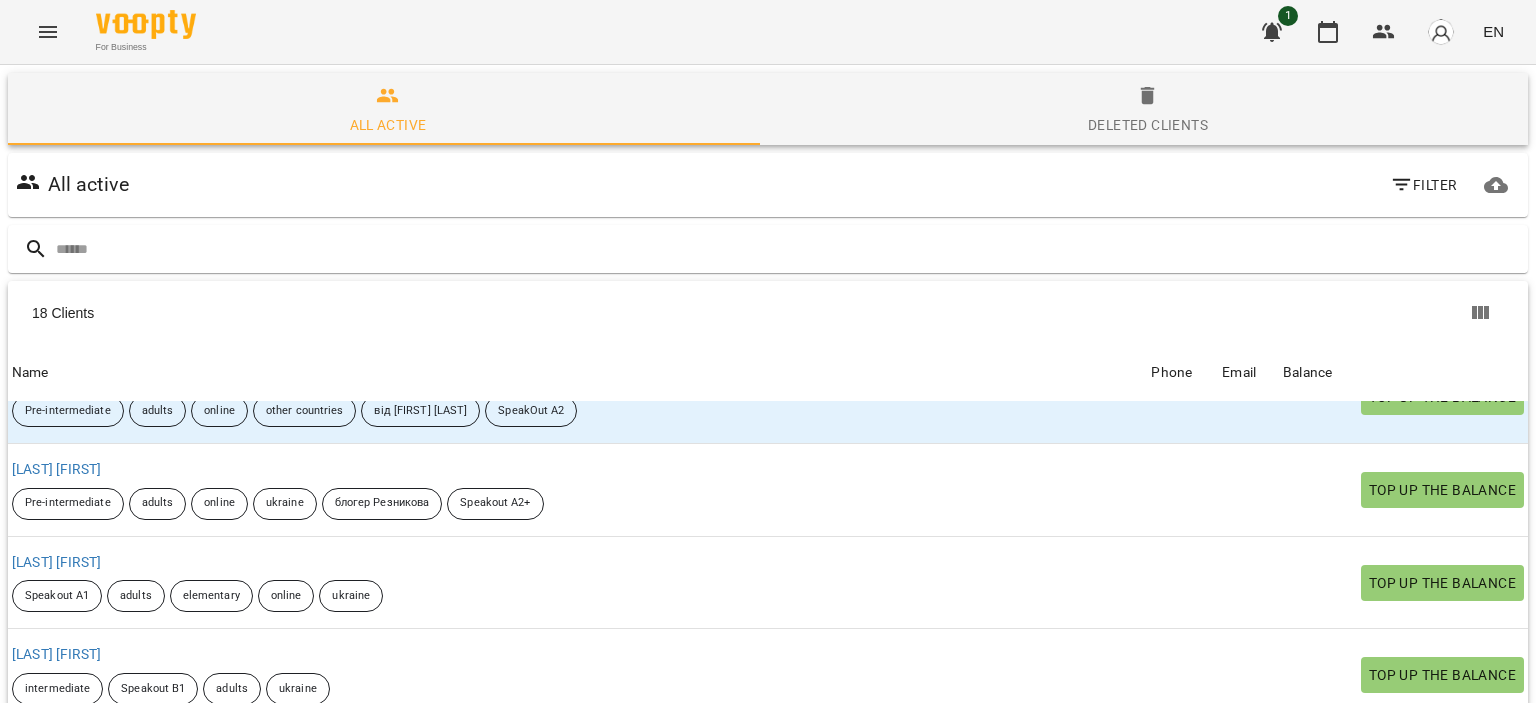 click on "[LAST] [FIRST]" at bounding box center [56, 747] 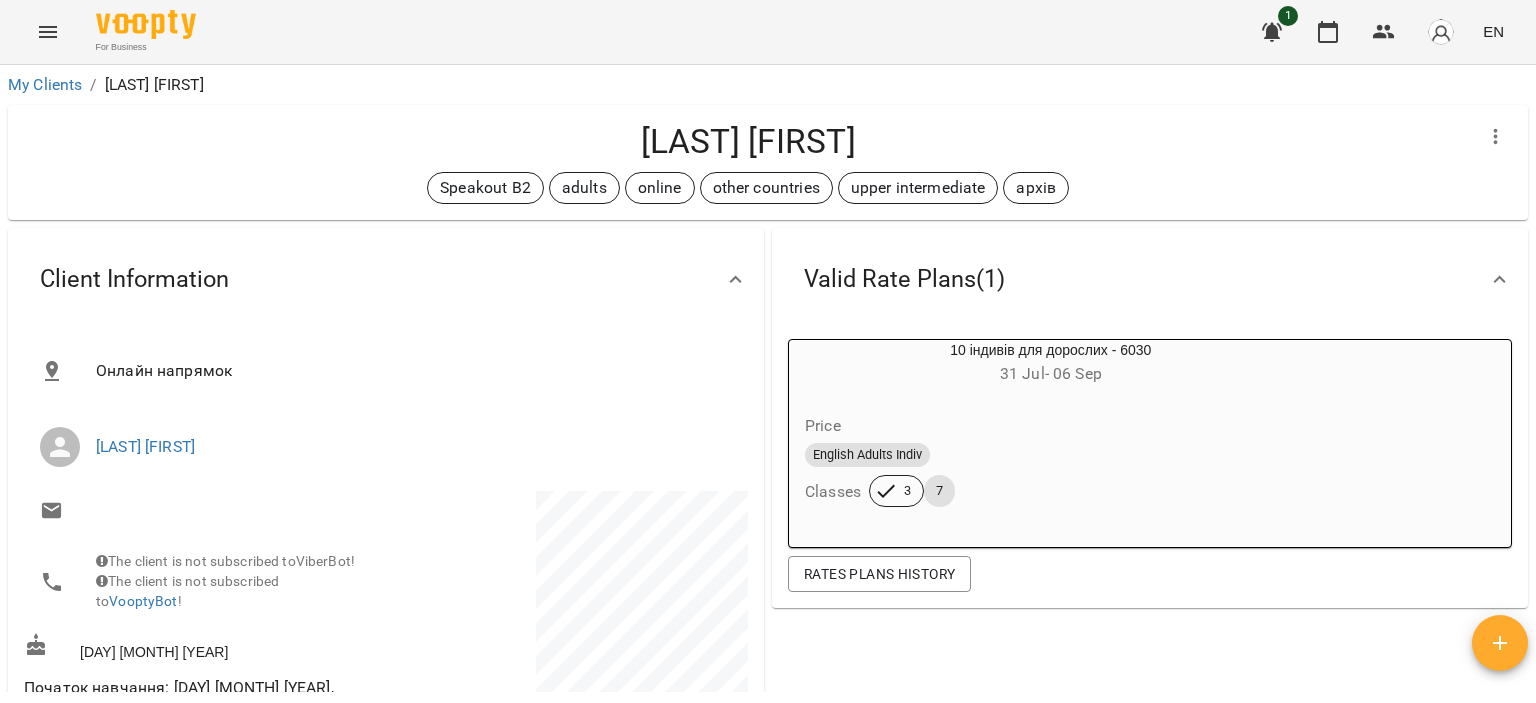 click on "Valid Rate Plans ( 1 ) 10 індивів для дорослих - 6030 [DAY] [MONTH]  -   [DAY] [MONTH] Price English Adults Indiv Classes 3 7 Rates Plans History" at bounding box center (1150, 807) 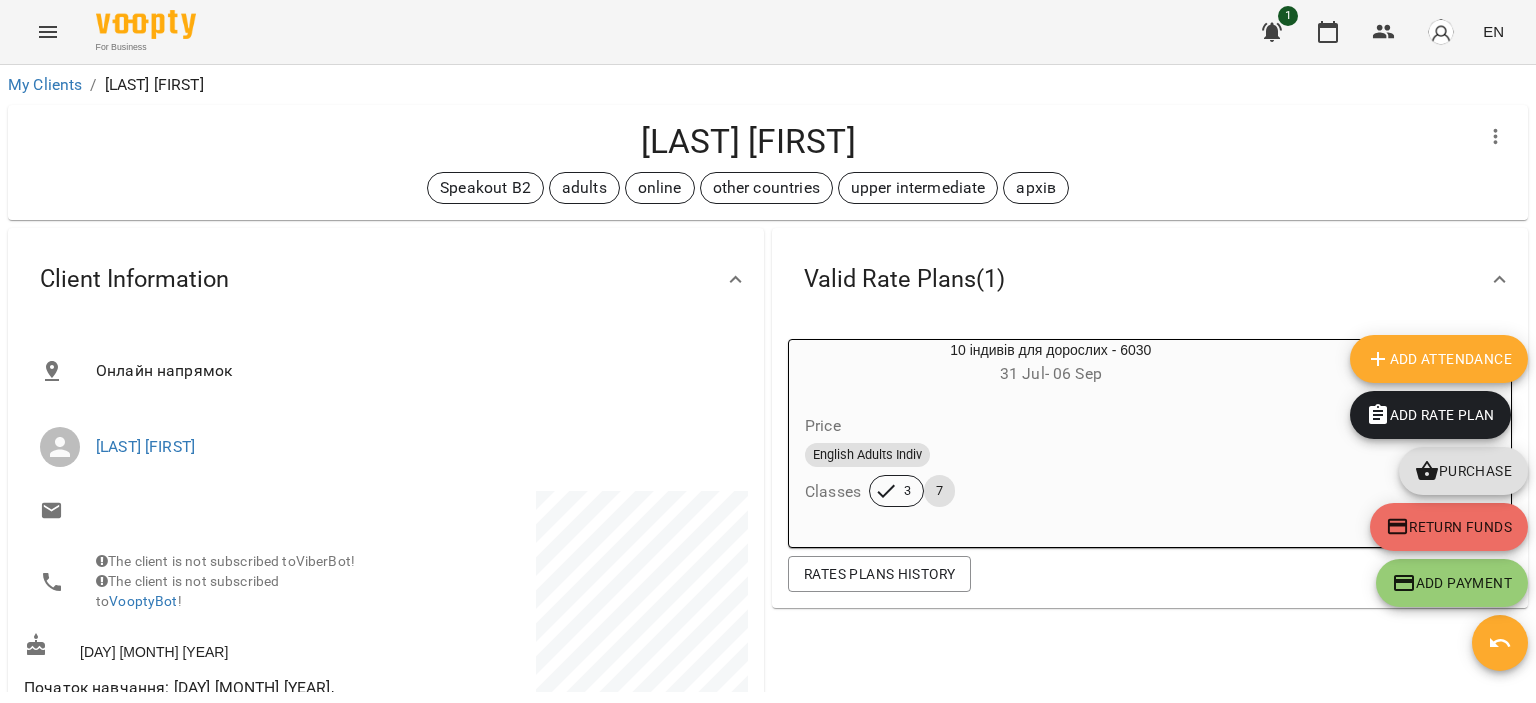 click on "Add Attendance" at bounding box center (1439, 359) 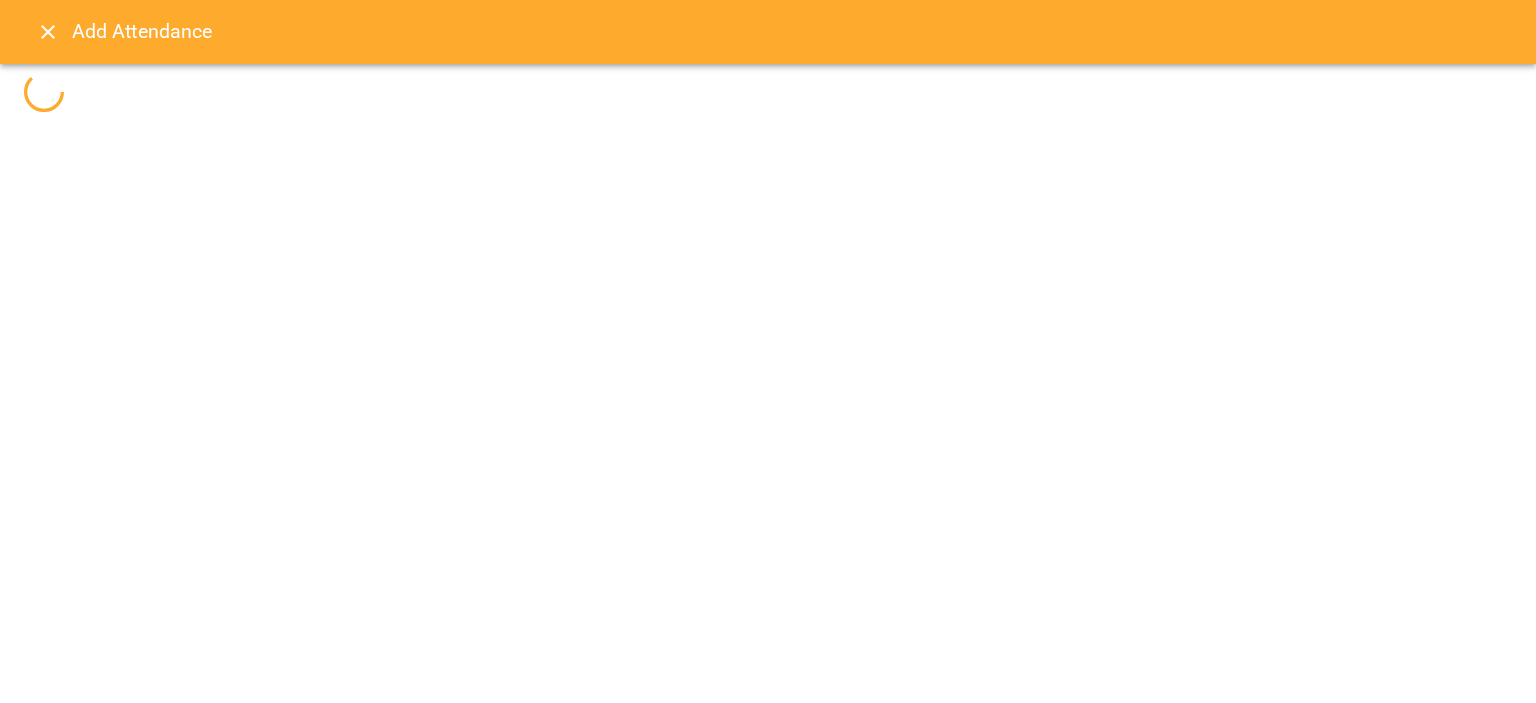 select 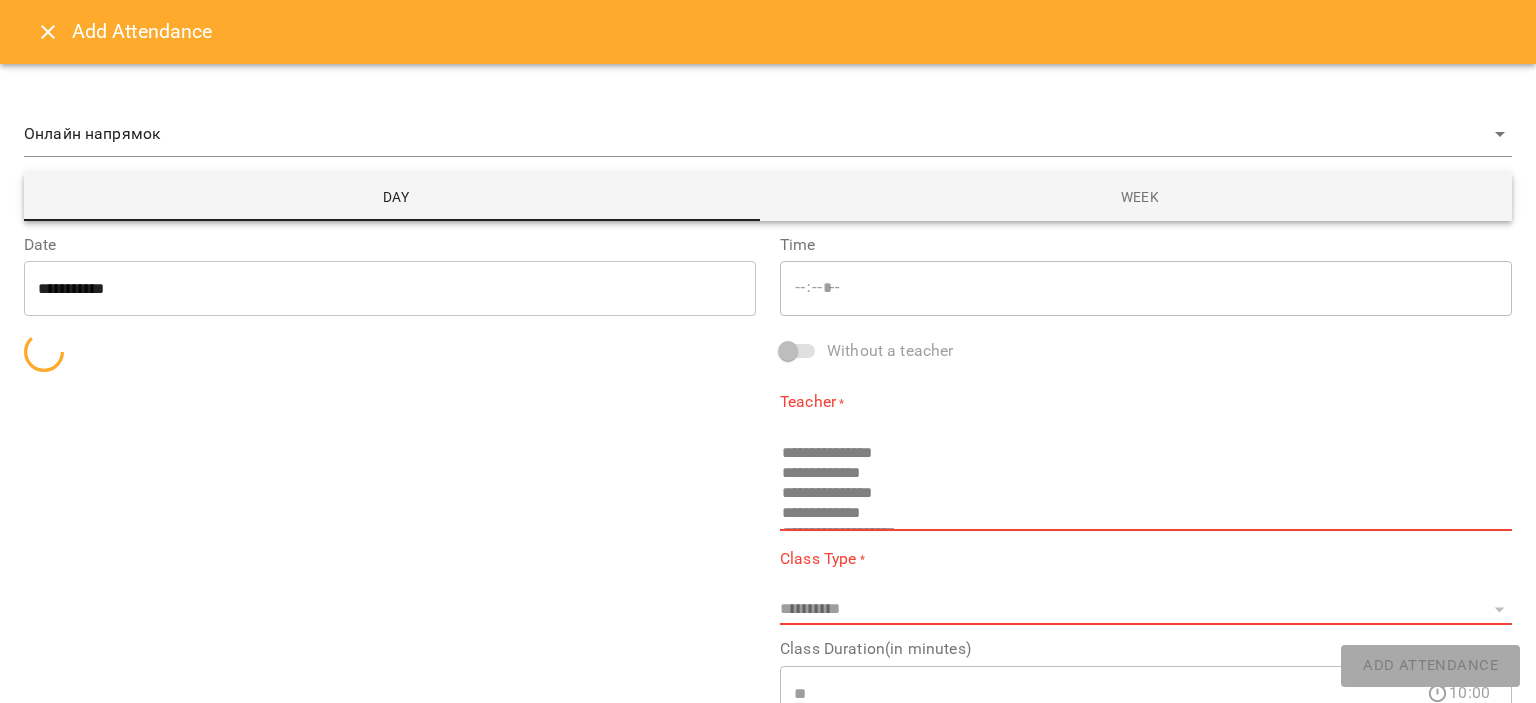 type on "*****" 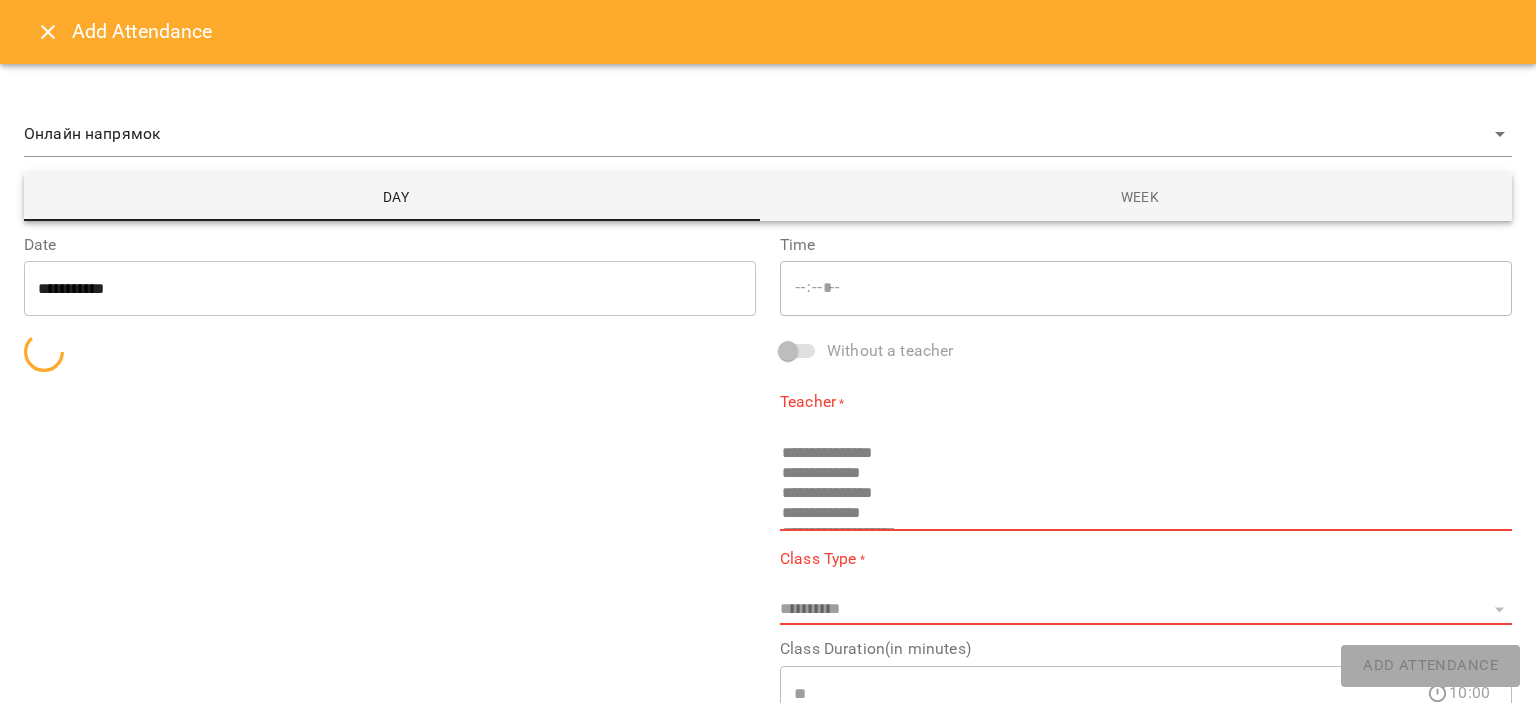 select on "**********" 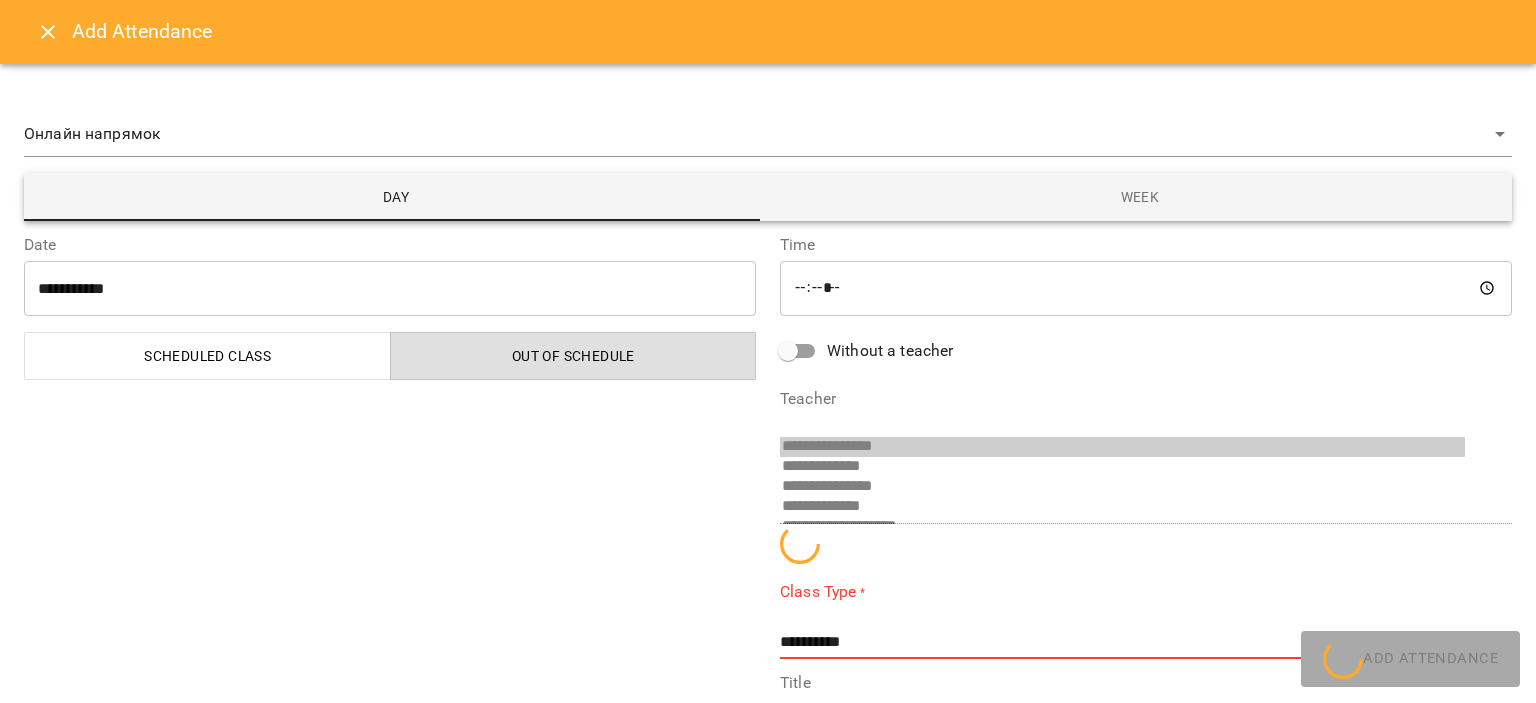 scroll, scrollTop: 134, scrollLeft: 0, axis: vertical 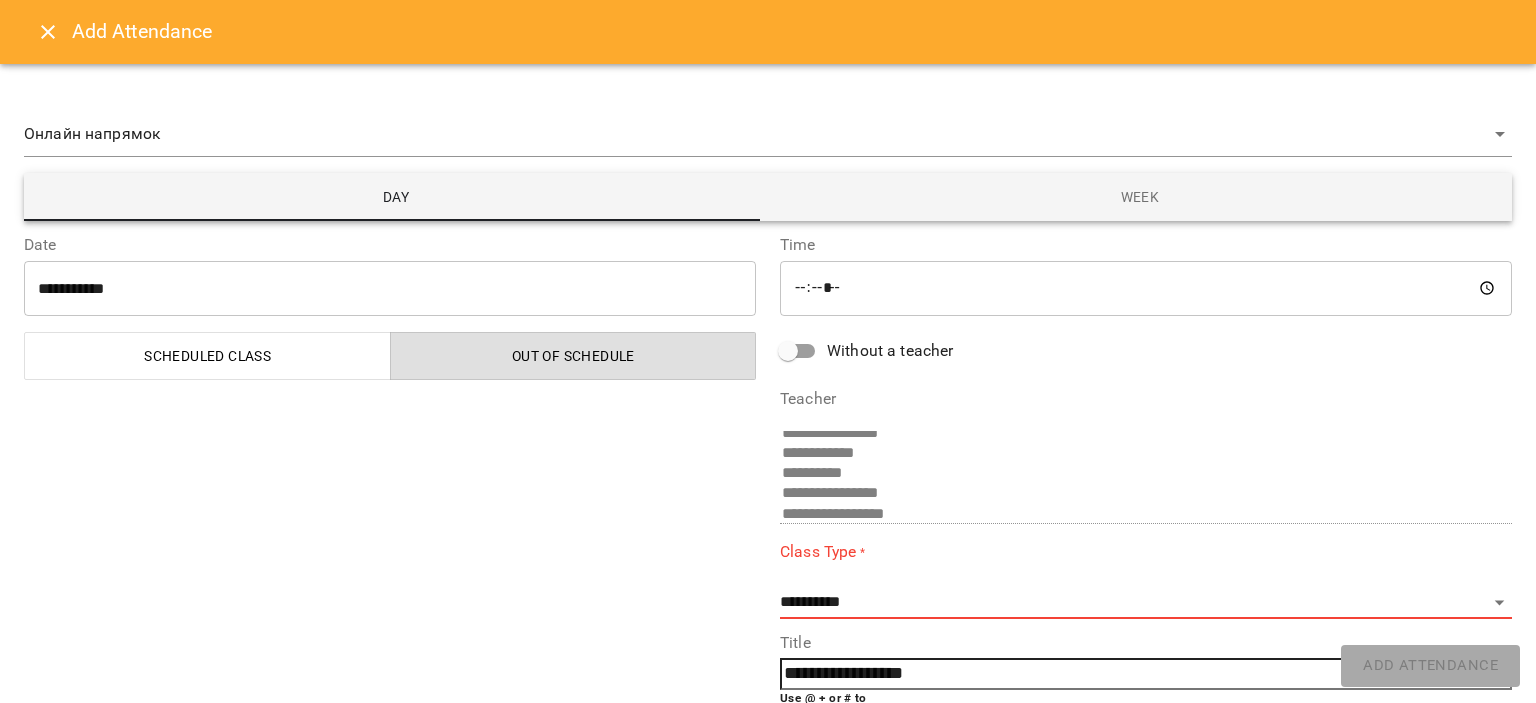 click on "Scheduled class" at bounding box center (208, 356) 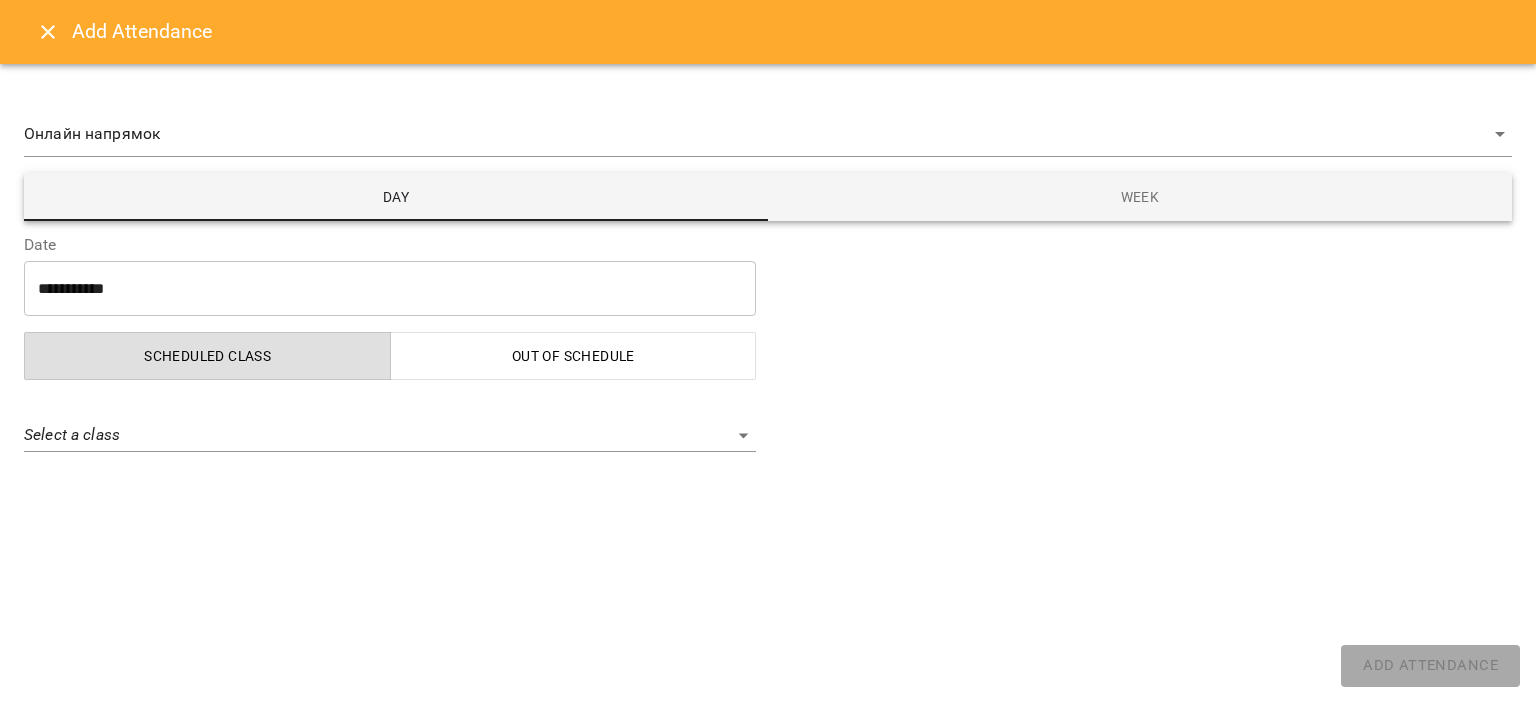 click on "For Business 1 EN My Clients / [LAST] [FIRST]  [LAST] [FIRST]  Speakout B2 adults online other countries upper intermediate архів Valid Rate Plans ( 1 ) 10 індивів для дорослих - 6030 [DAY] [MONTH]  -   [DAY] [MONTH] Price English Adults Indiv Classes 3 7 Rates Plans History Client Information Онлайн напрямок [LAST] [FIRST] The client is not subscribed to  ViberBot! The client is not subscribed to  VooptyBot ! [DAY] [MONTH] [YEAR] Початок навчання: [DAY] [MONTH] [YEAR], перший абонемент на 10 занять з 20% знижкою, навчається також і його жінка [FIRST], архівний - навчався в 2019 році Note [DAY], [DAY] [MONTH] [YEAR] Created At Notes Static schedule Онлайн напрямок  »  [LAST] [FIRST] індиви [DAY] ,  11:00   (19 [MONTH] - ∞) English Adults Indiv Personal Th ,  11:00" at bounding box center (768, 384) 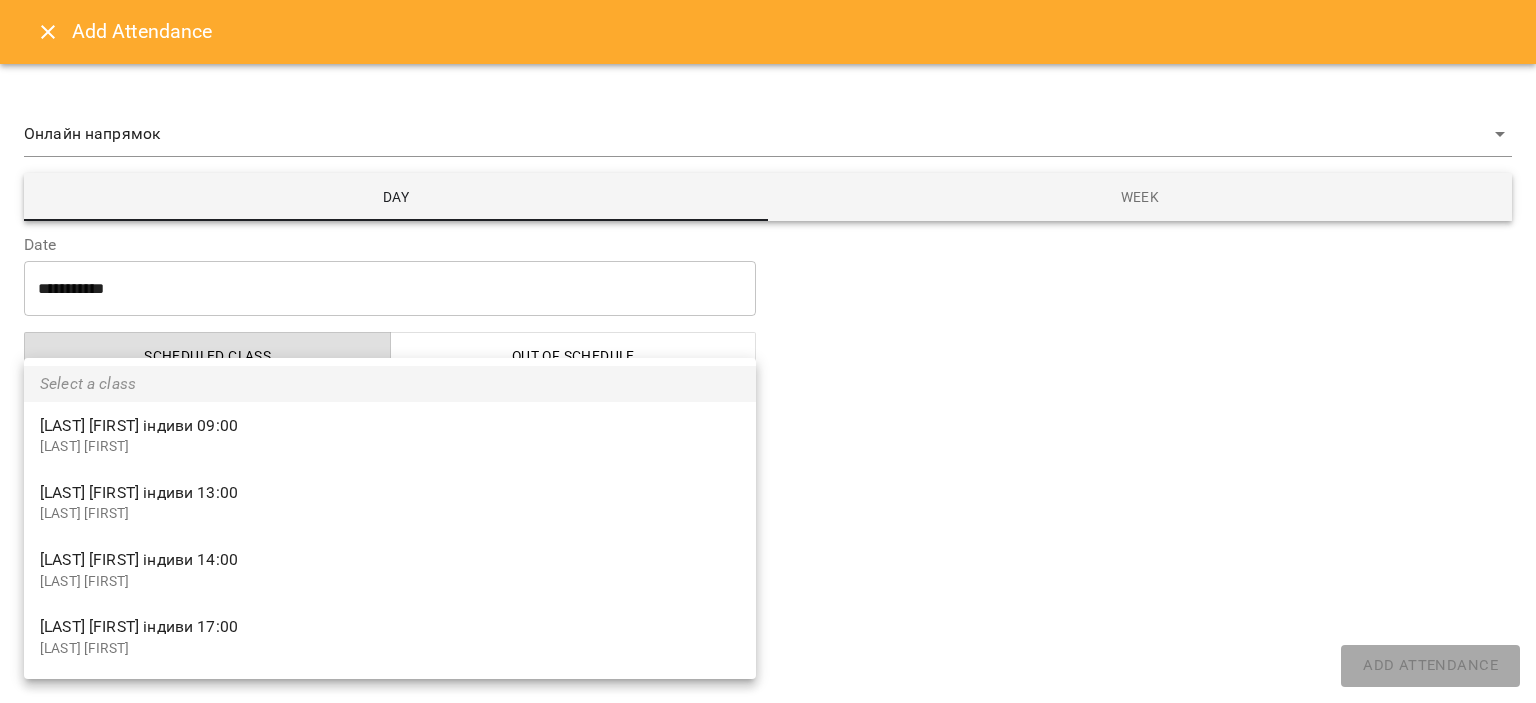 click at bounding box center [768, 351] 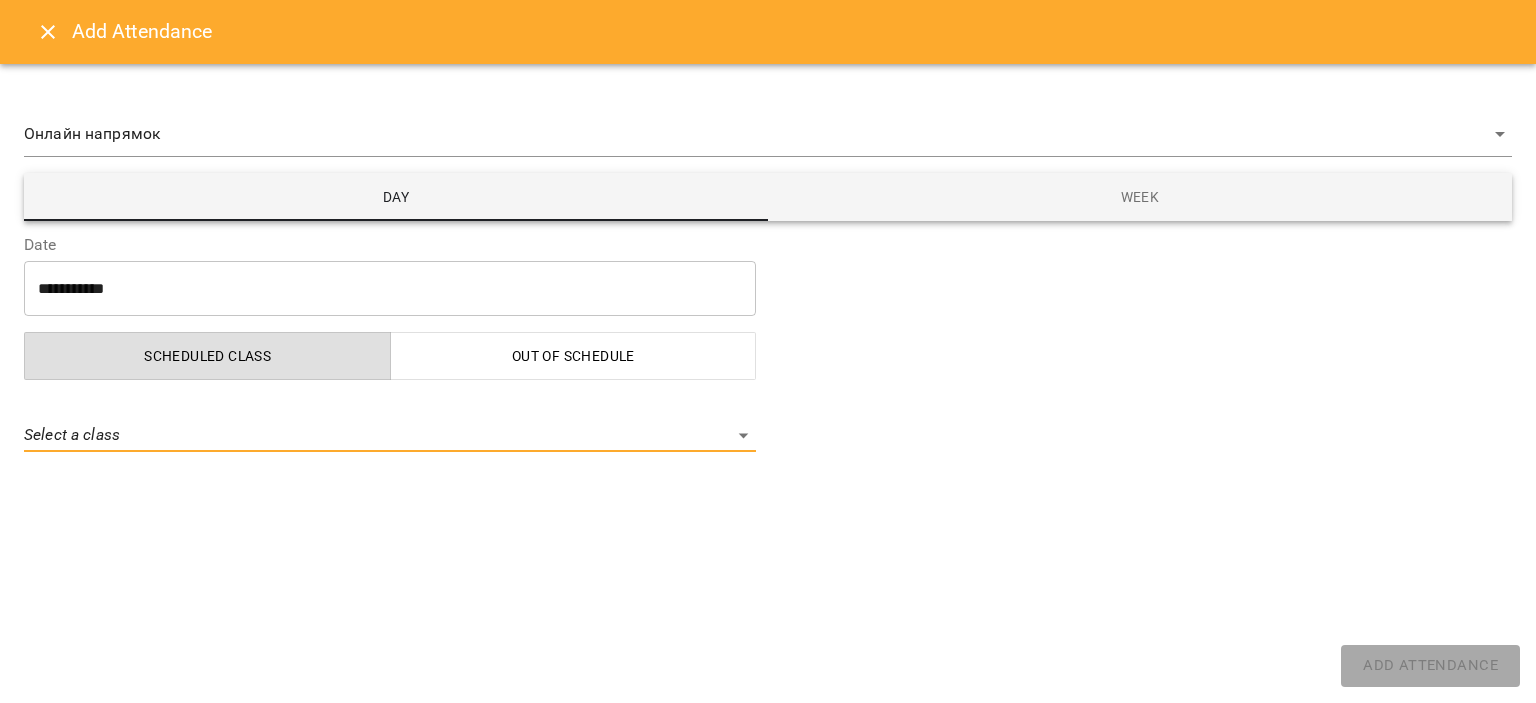 click on "Out of Schedule" at bounding box center [573, 356] 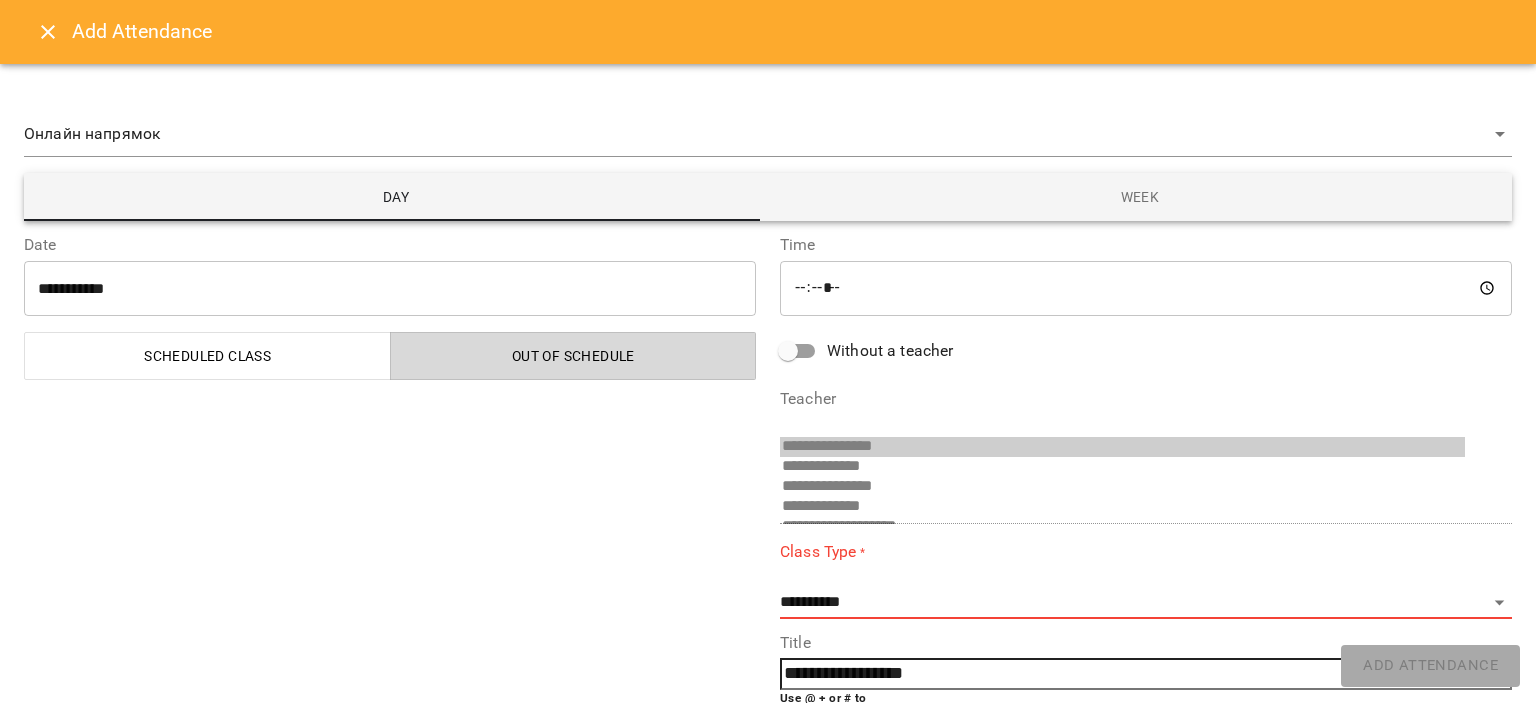 scroll, scrollTop: 134, scrollLeft: 0, axis: vertical 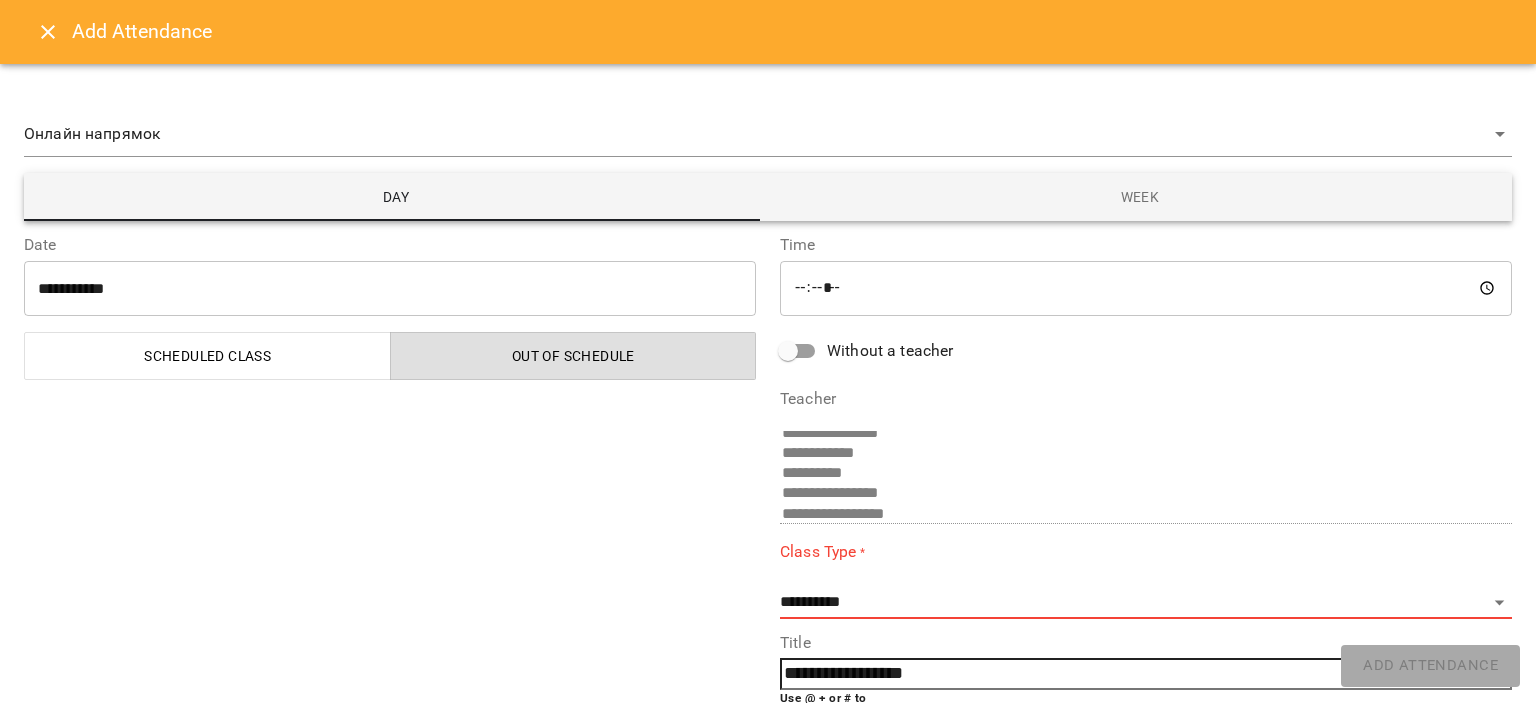 click on "*****" at bounding box center (1146, 288) 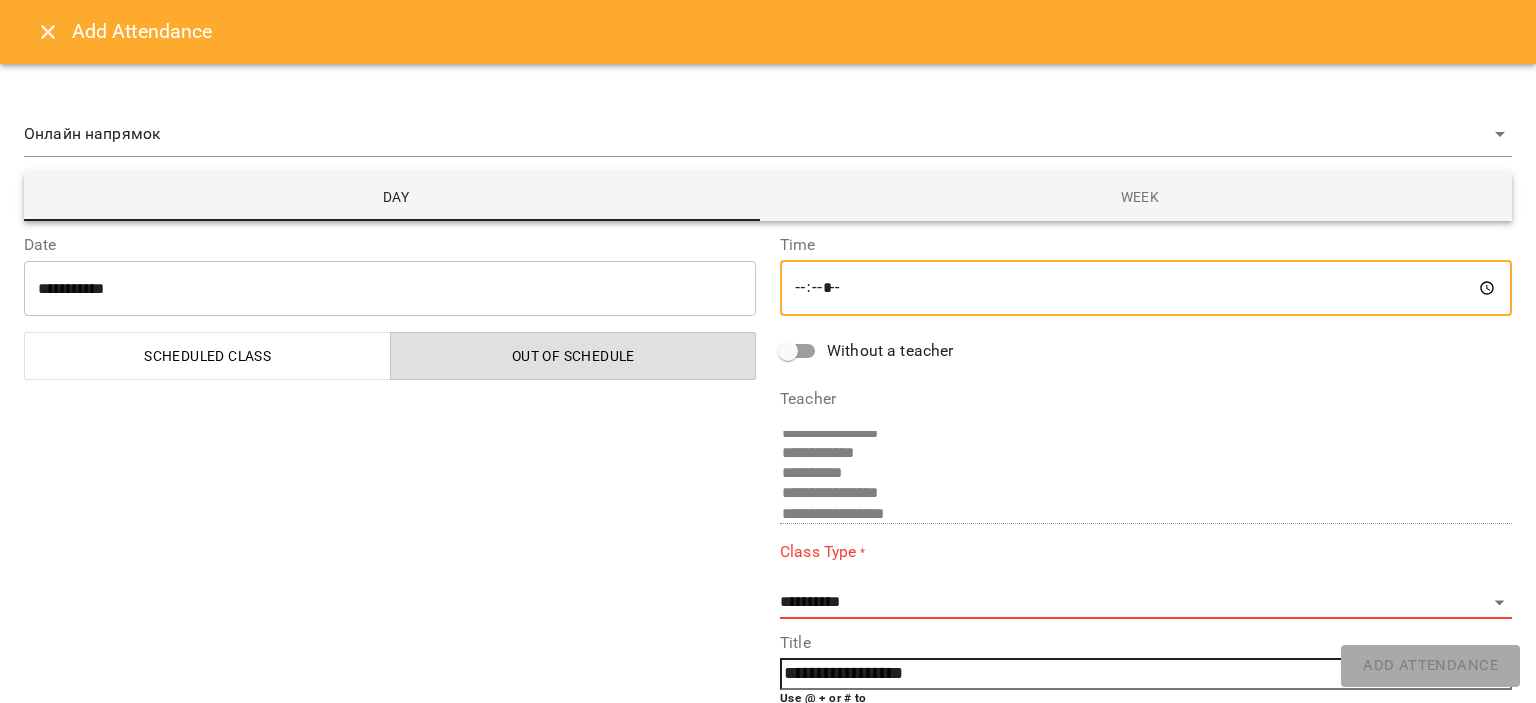 click on "*****" at bounding box center [1146, 288] 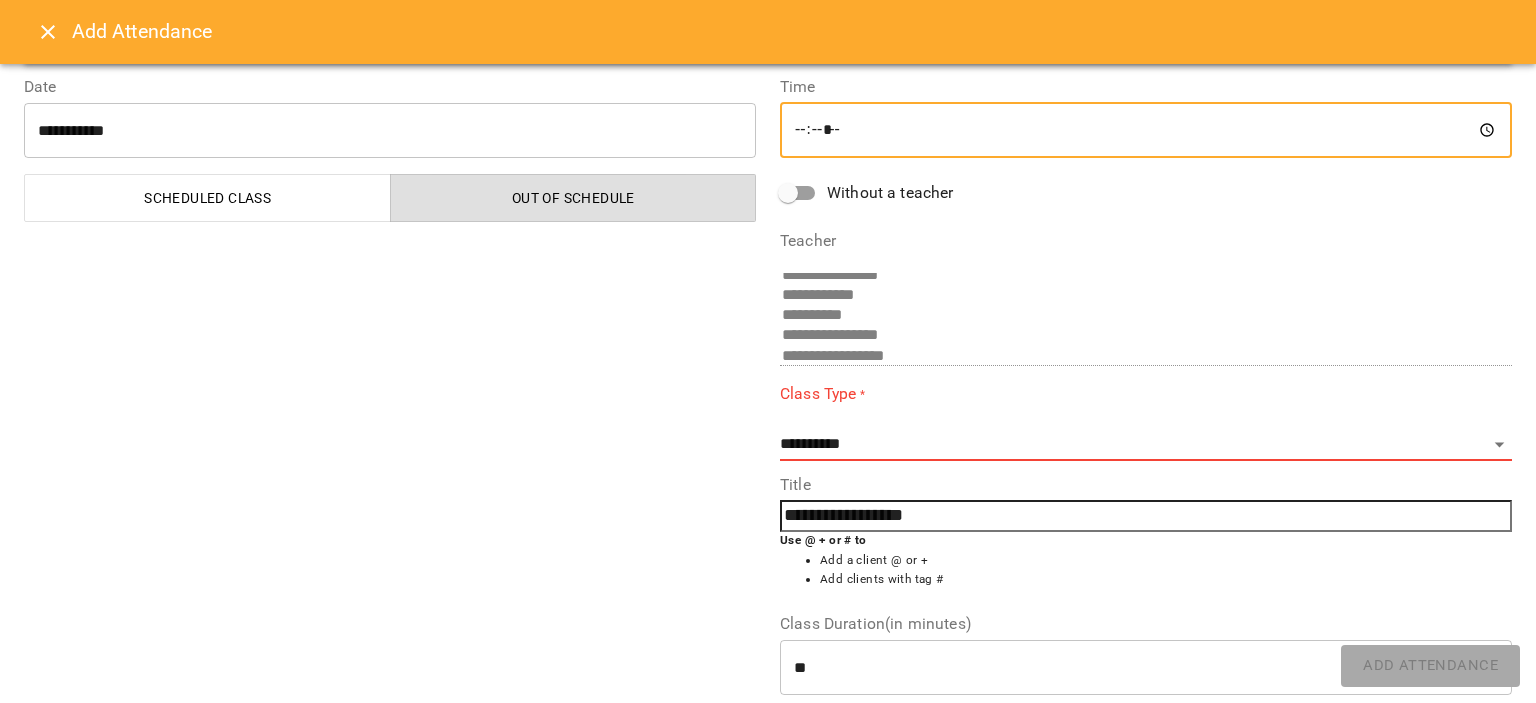 scroll, scrollTop: 200, scrollLeft: 0, axis: vertical 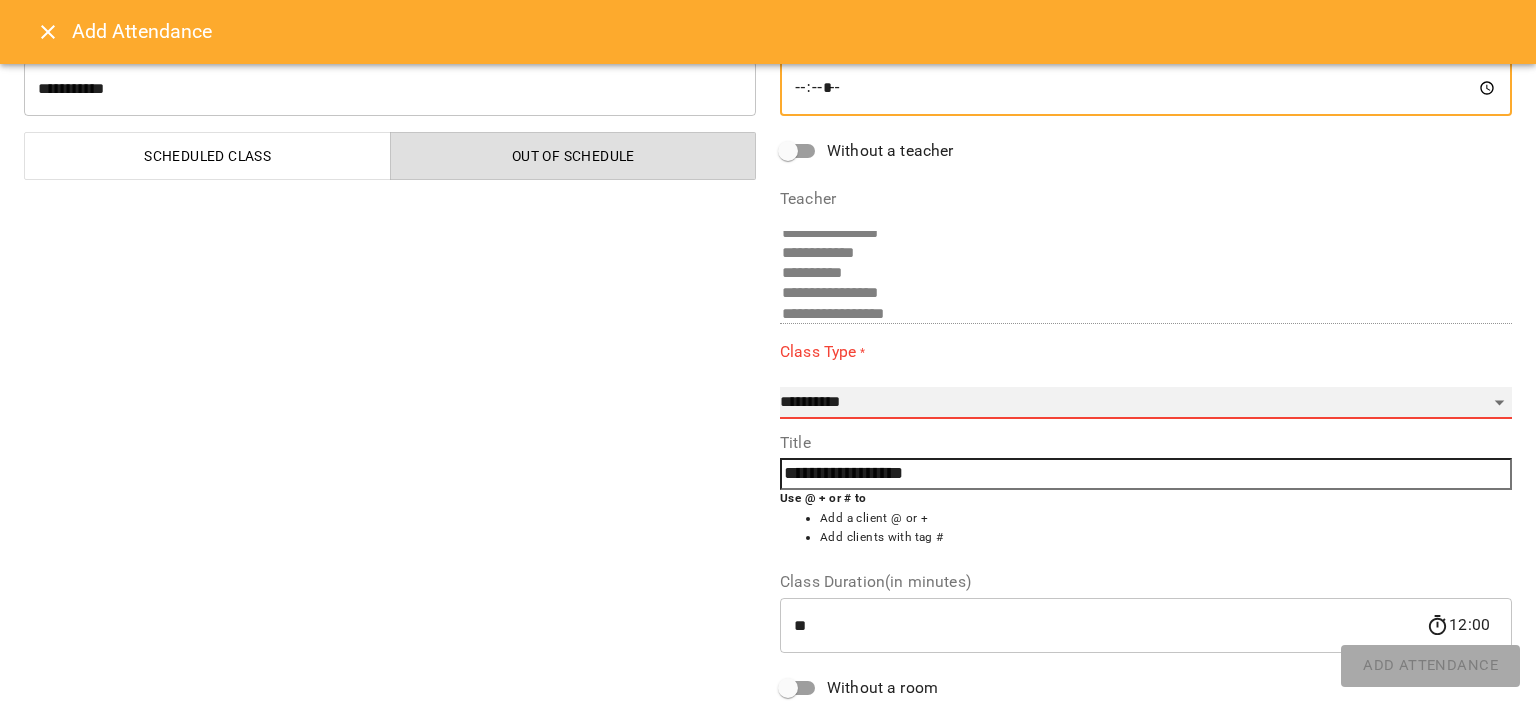 click on "**********" at bounding box center (1146, 403) 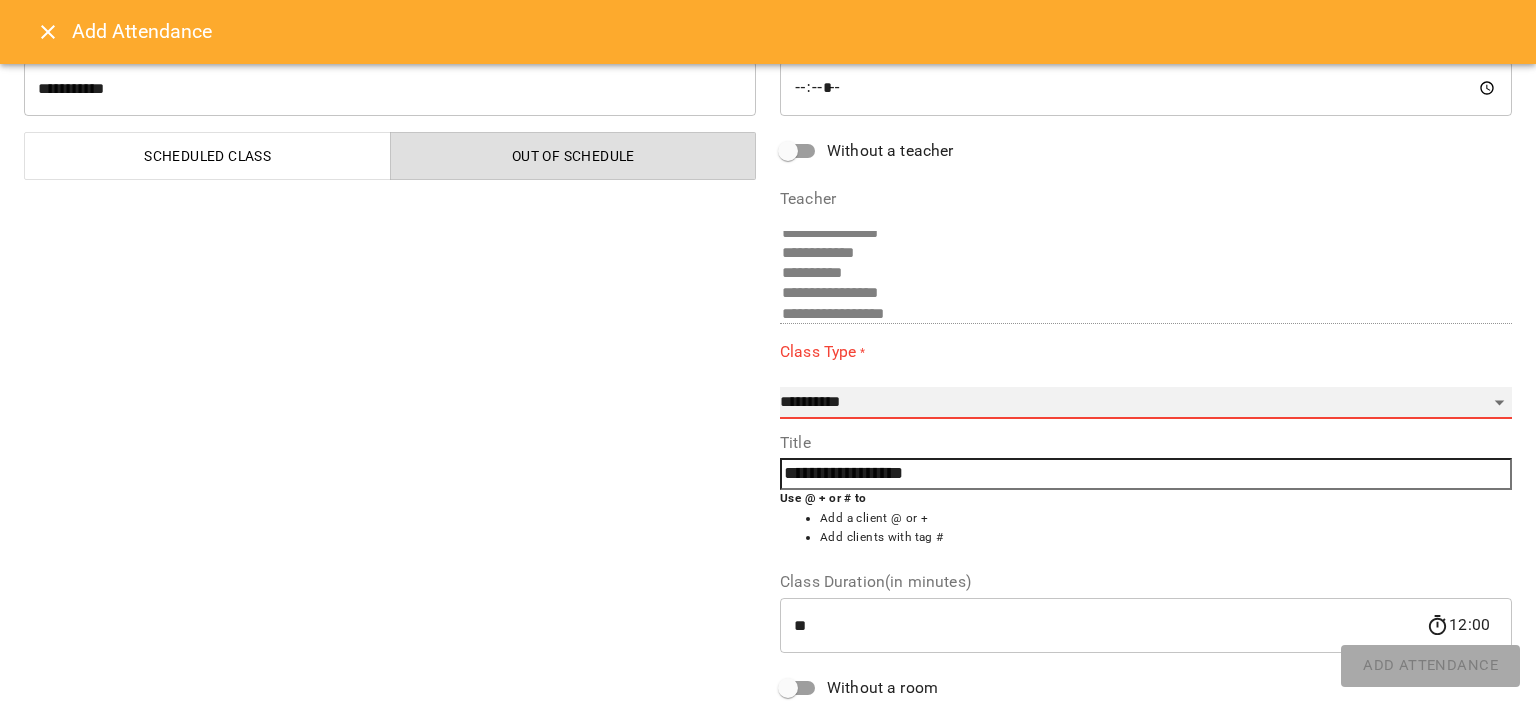 select on "**********" 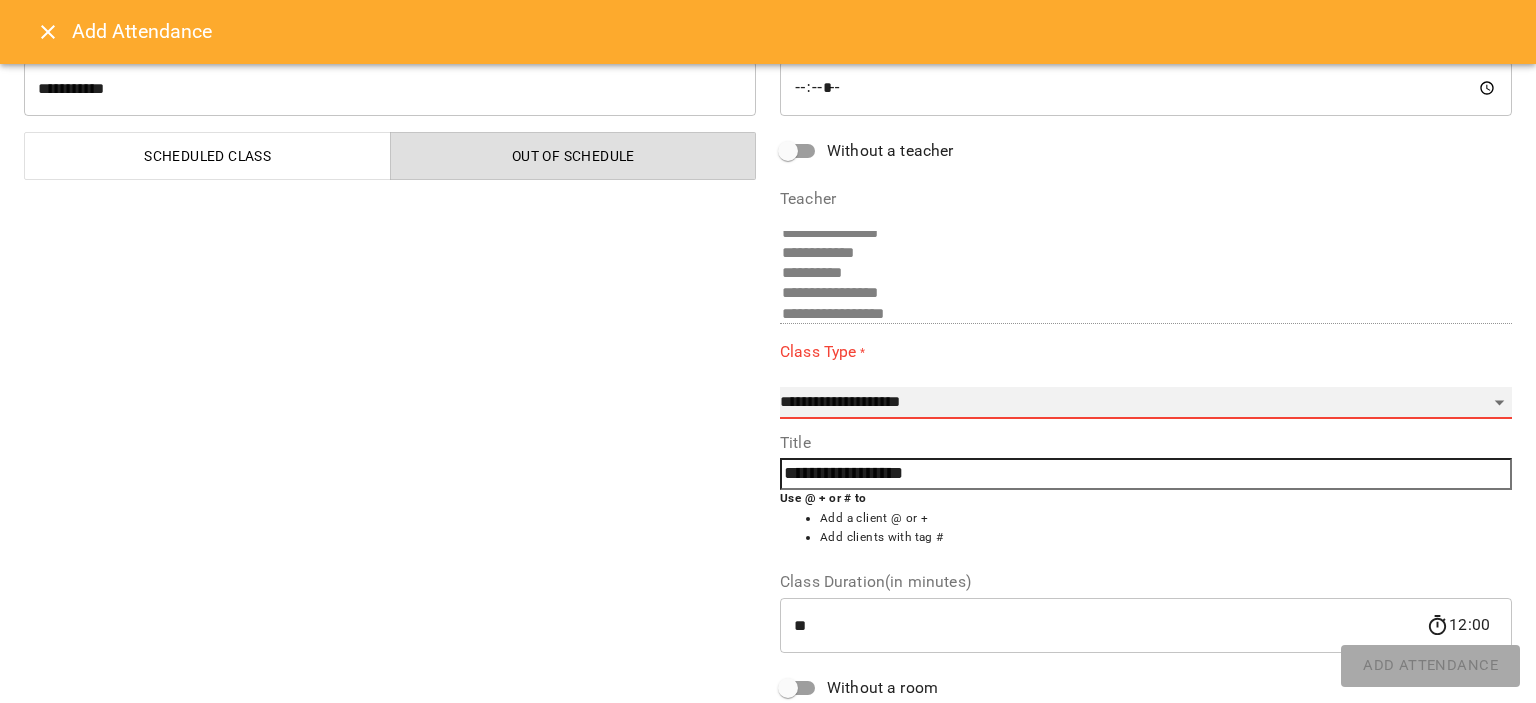 click on "**********" at bounding box center [1146, 403] 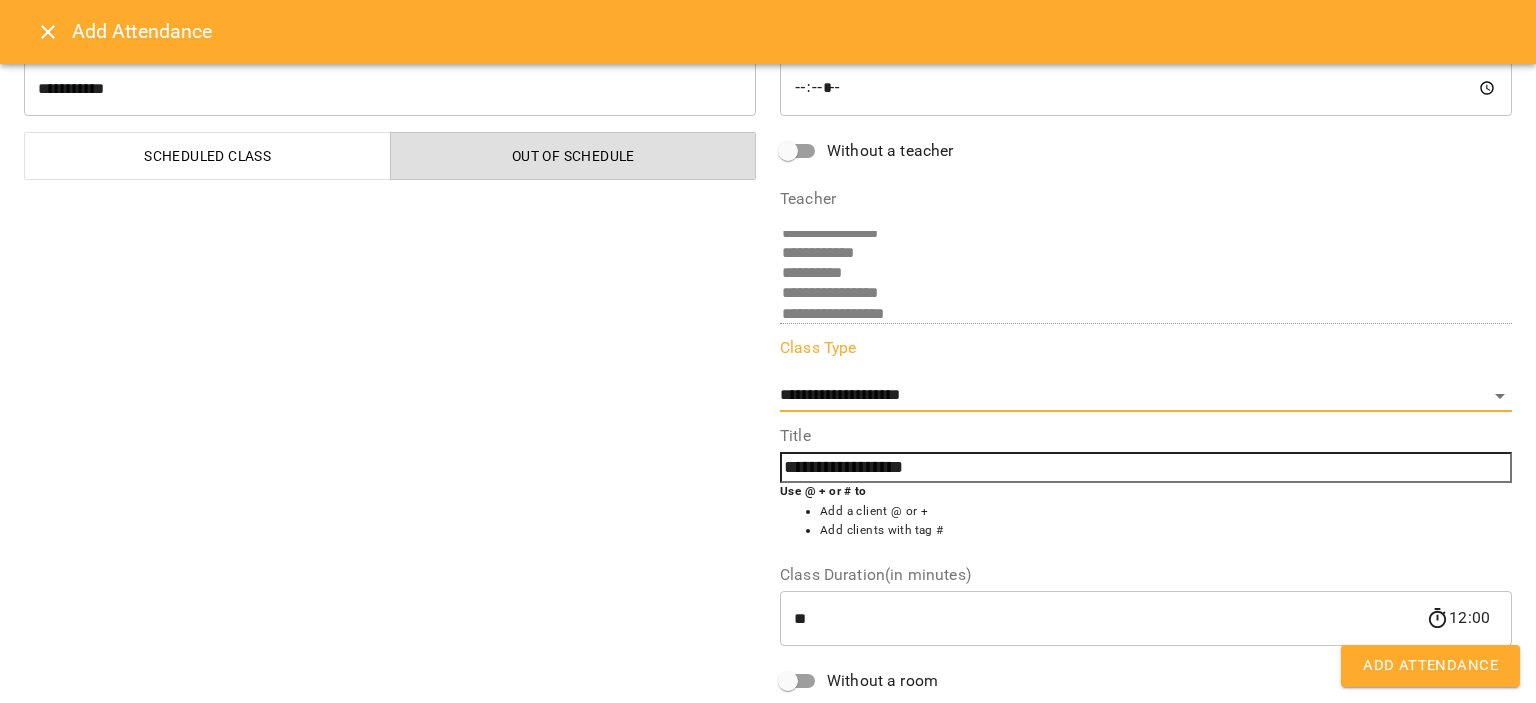 click on "Add Attendance" at bounding box center [1430, 666] 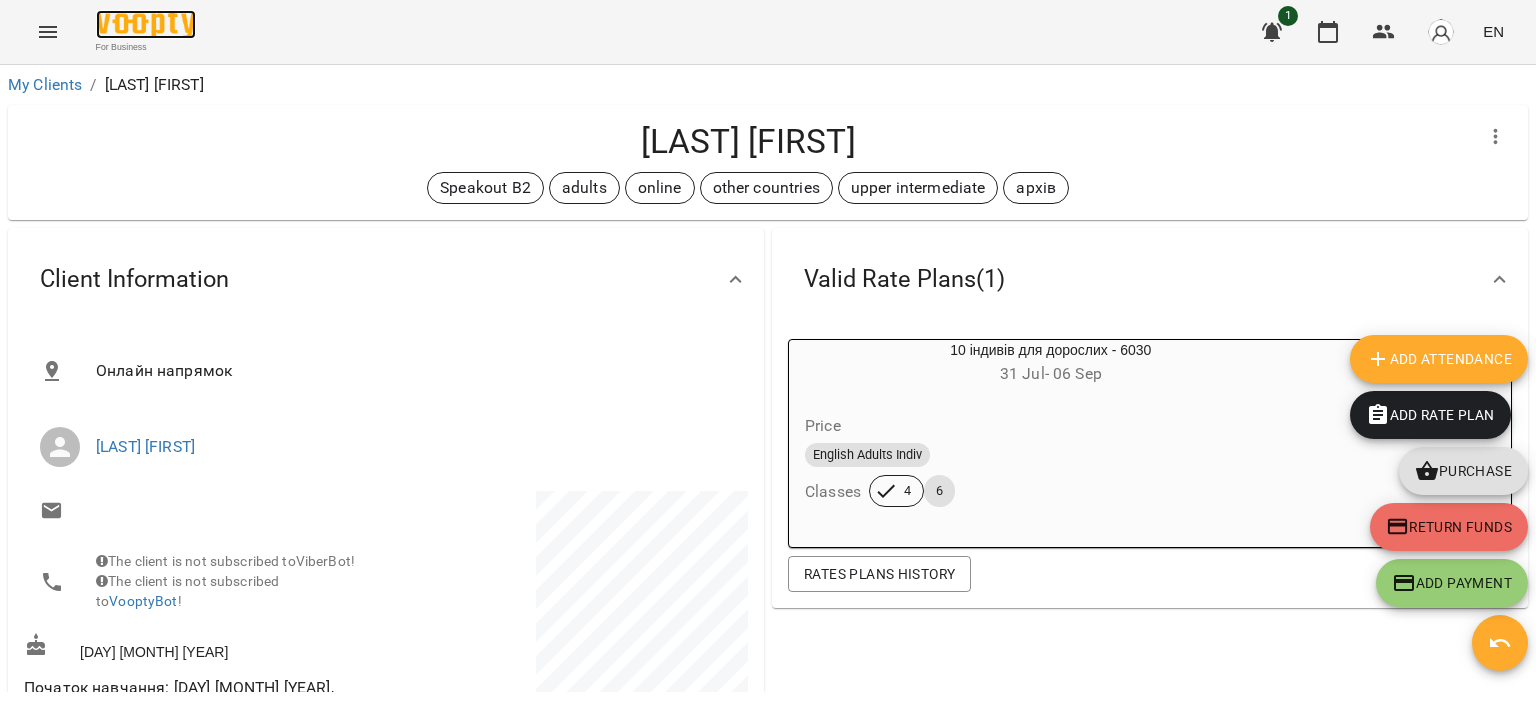 click at bounding box center [146, 24] 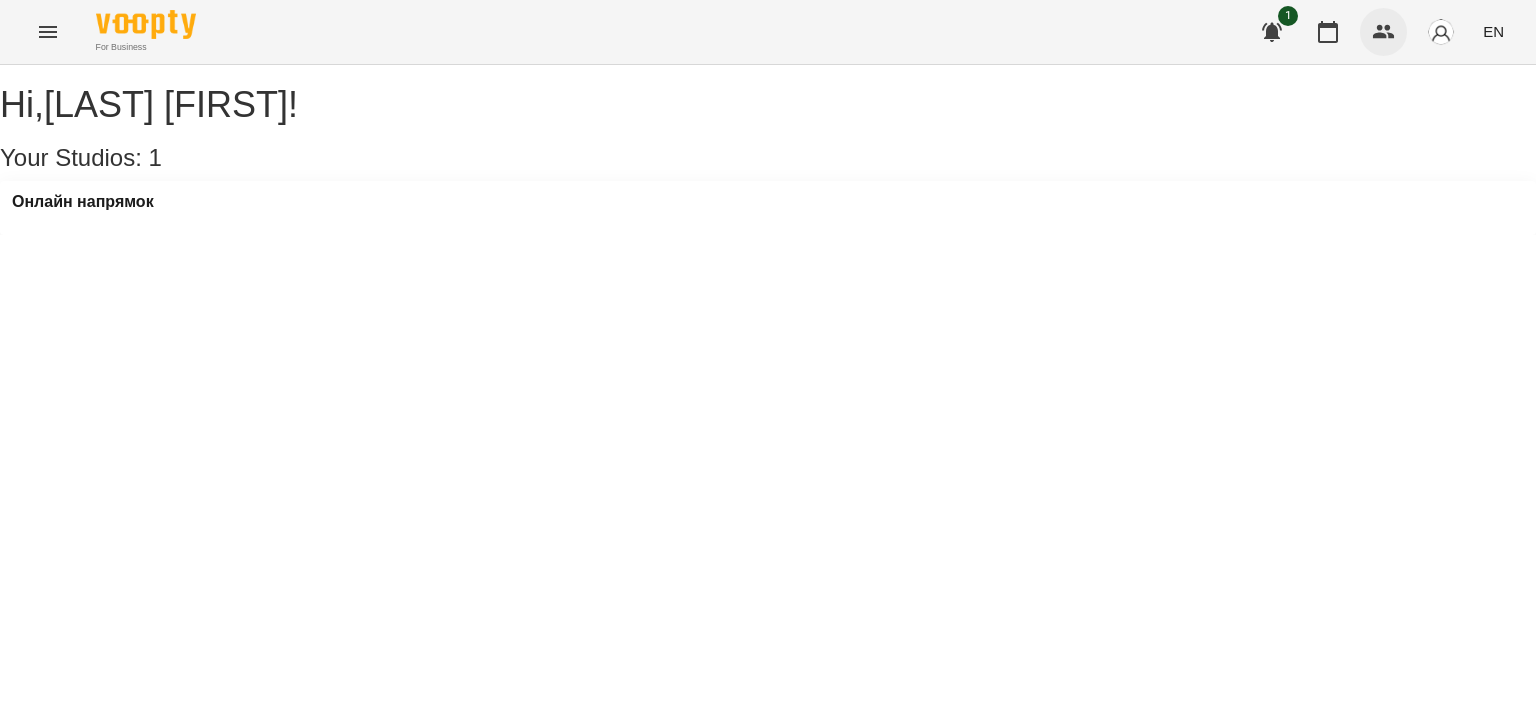 click 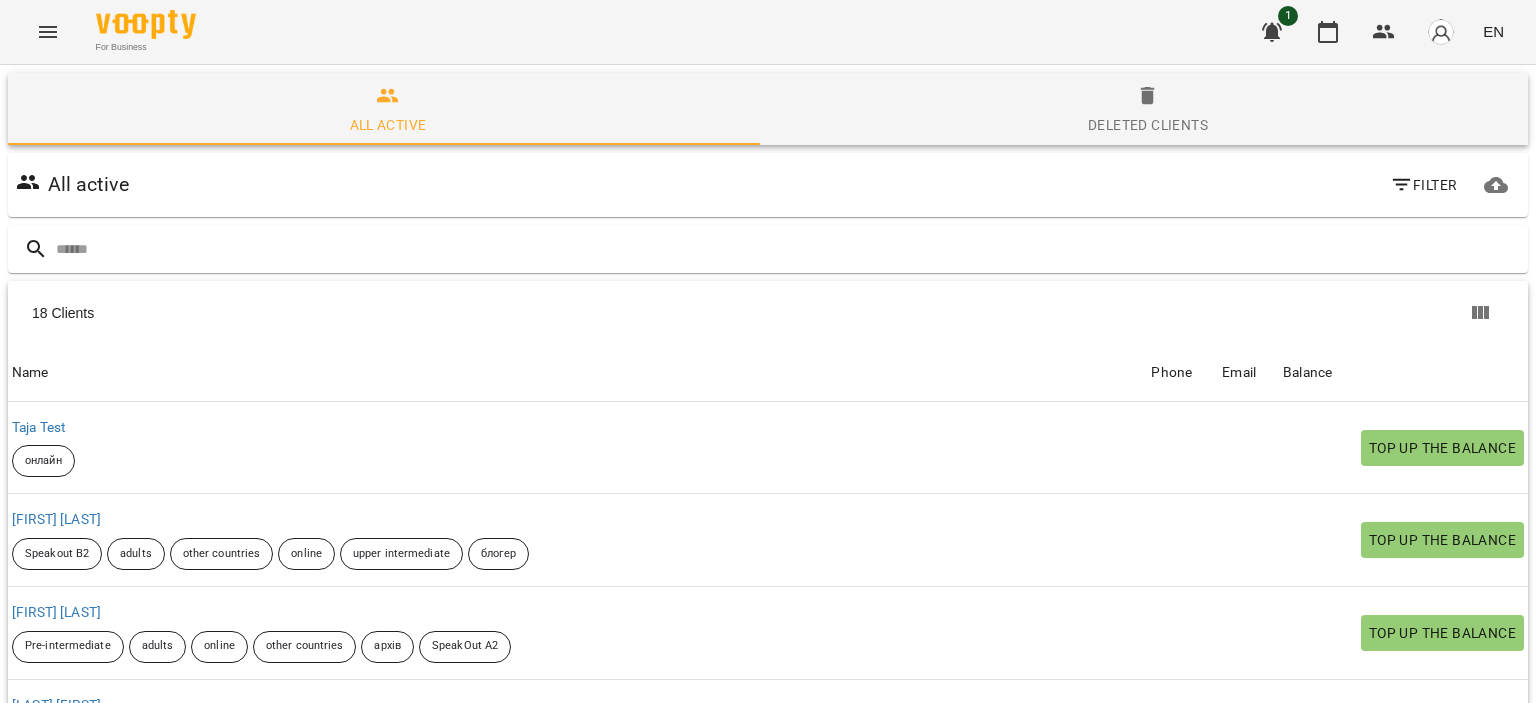 click at bounding box center (1441, 32) 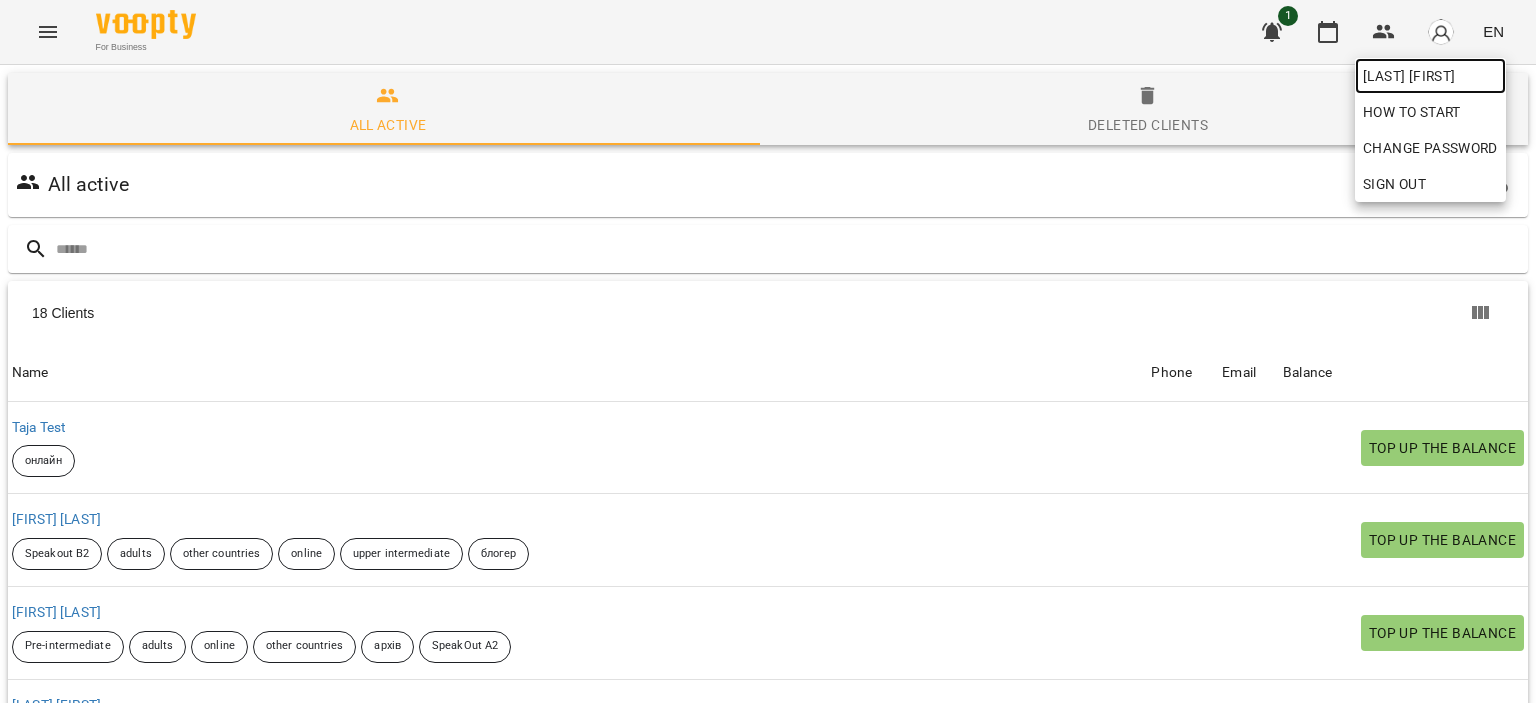 click on "[LAST] [FIRST]" at bounding box center (1430, 76) 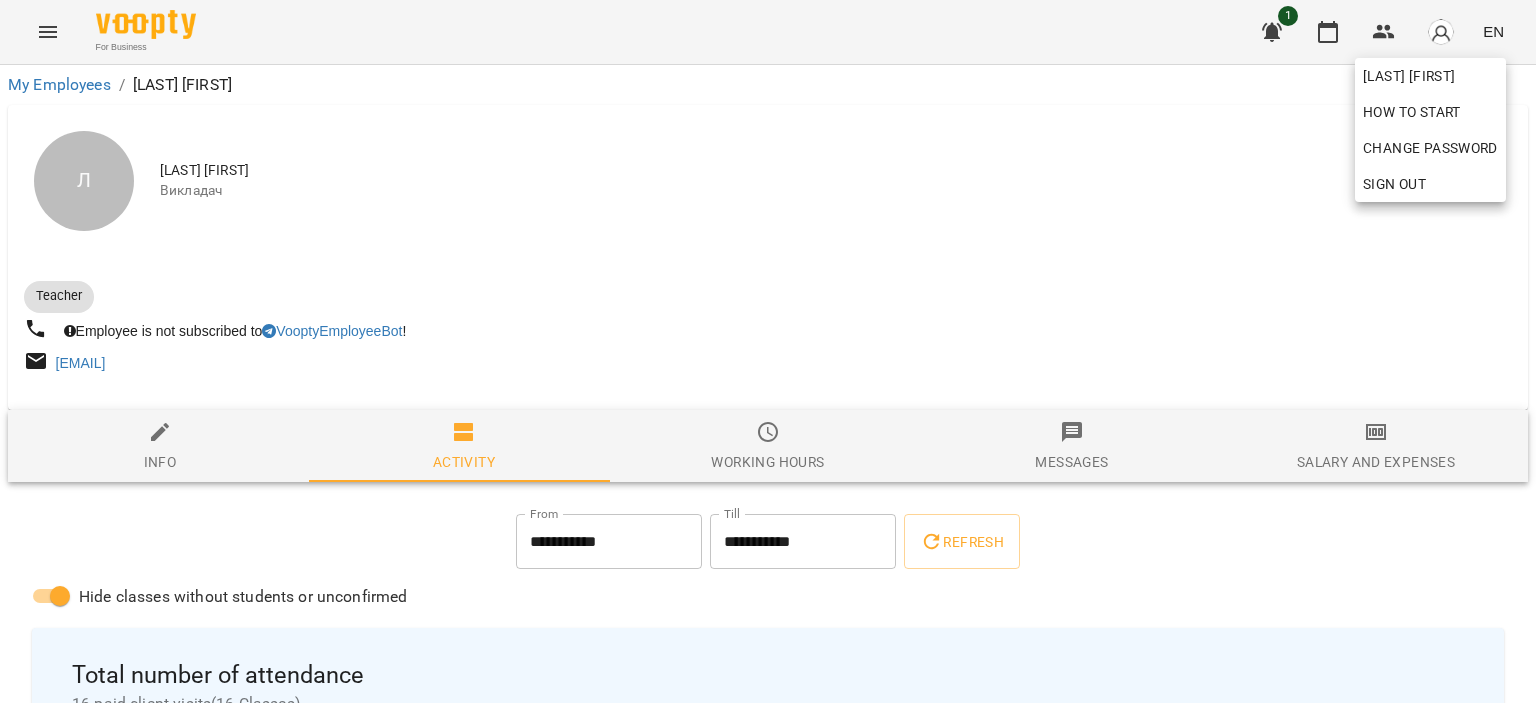 click at bounding box center (768, 351) 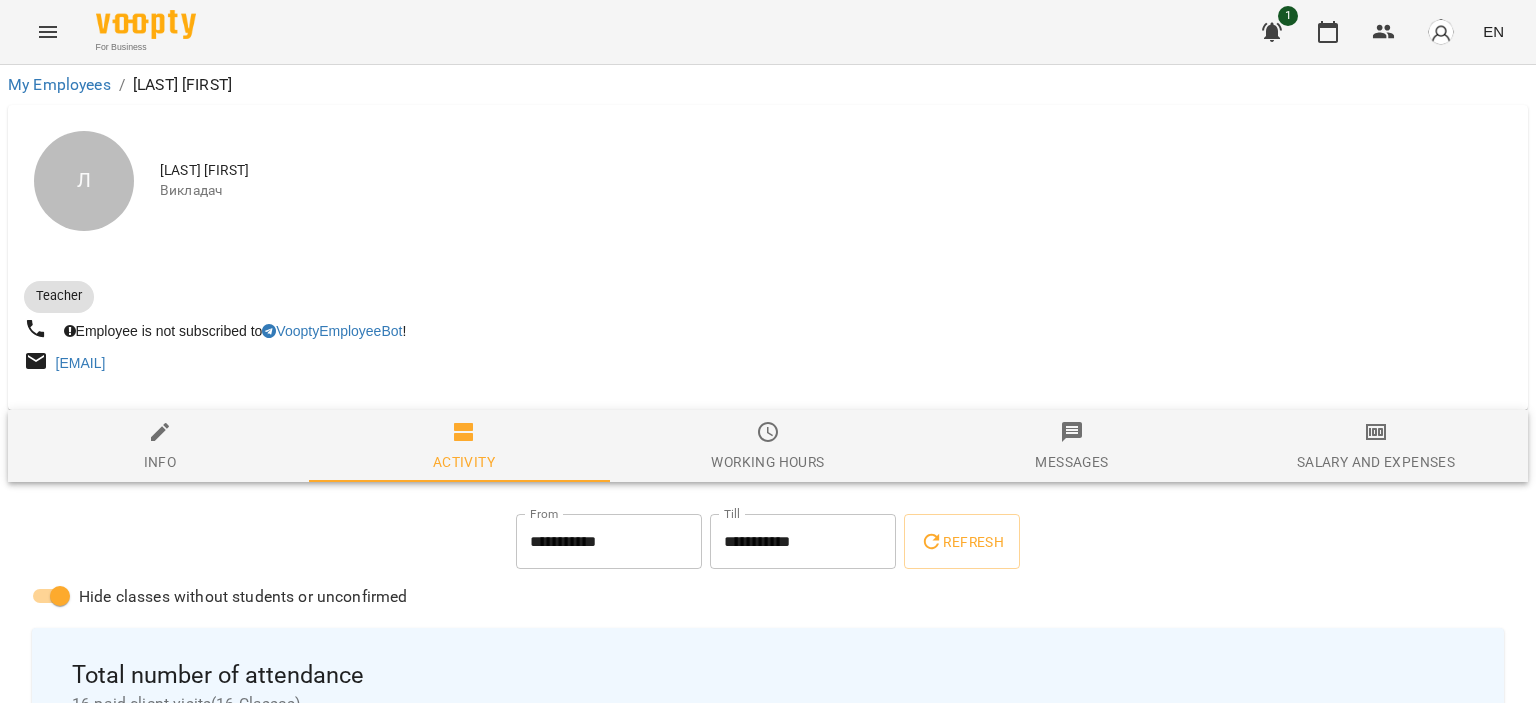 type 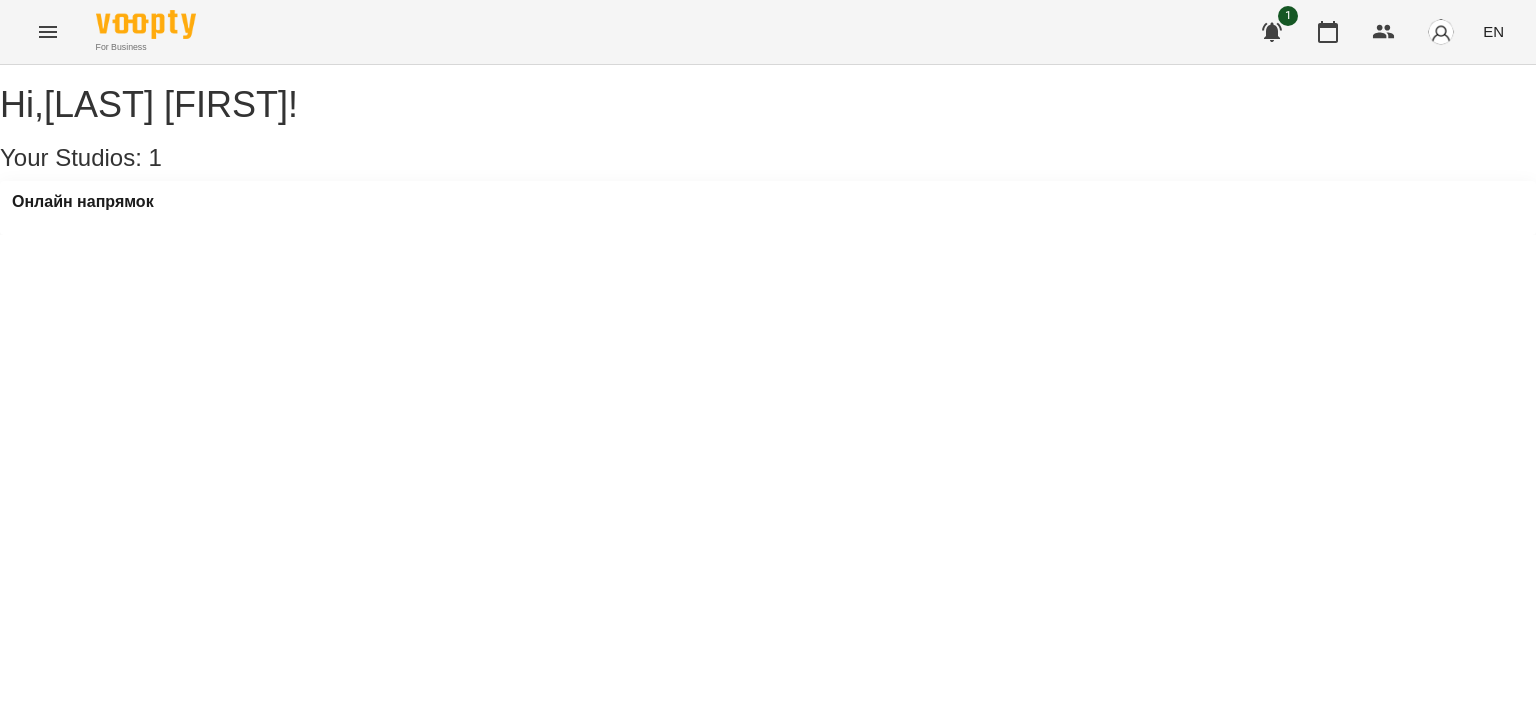 scroll, scrollTop: 0, scrollLeft: 0, axis: both 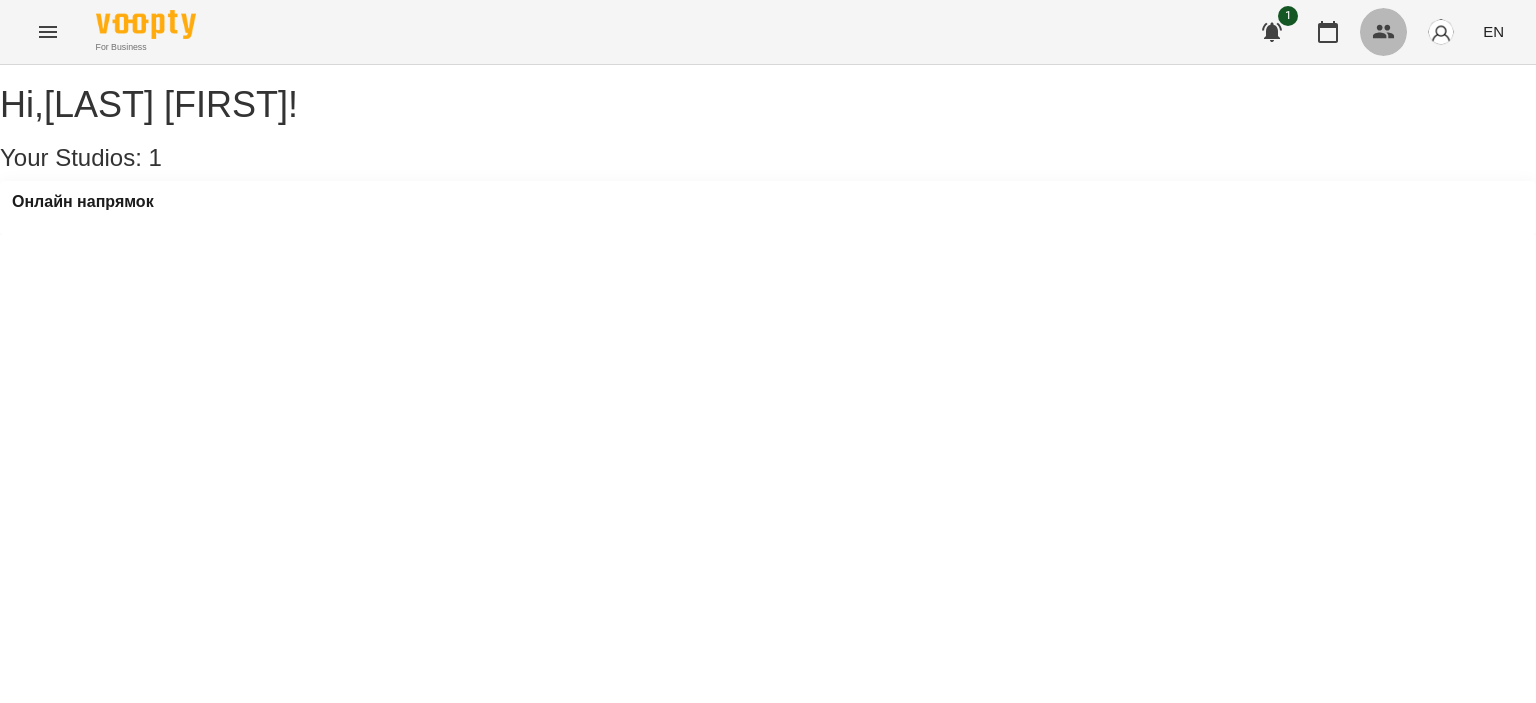 click 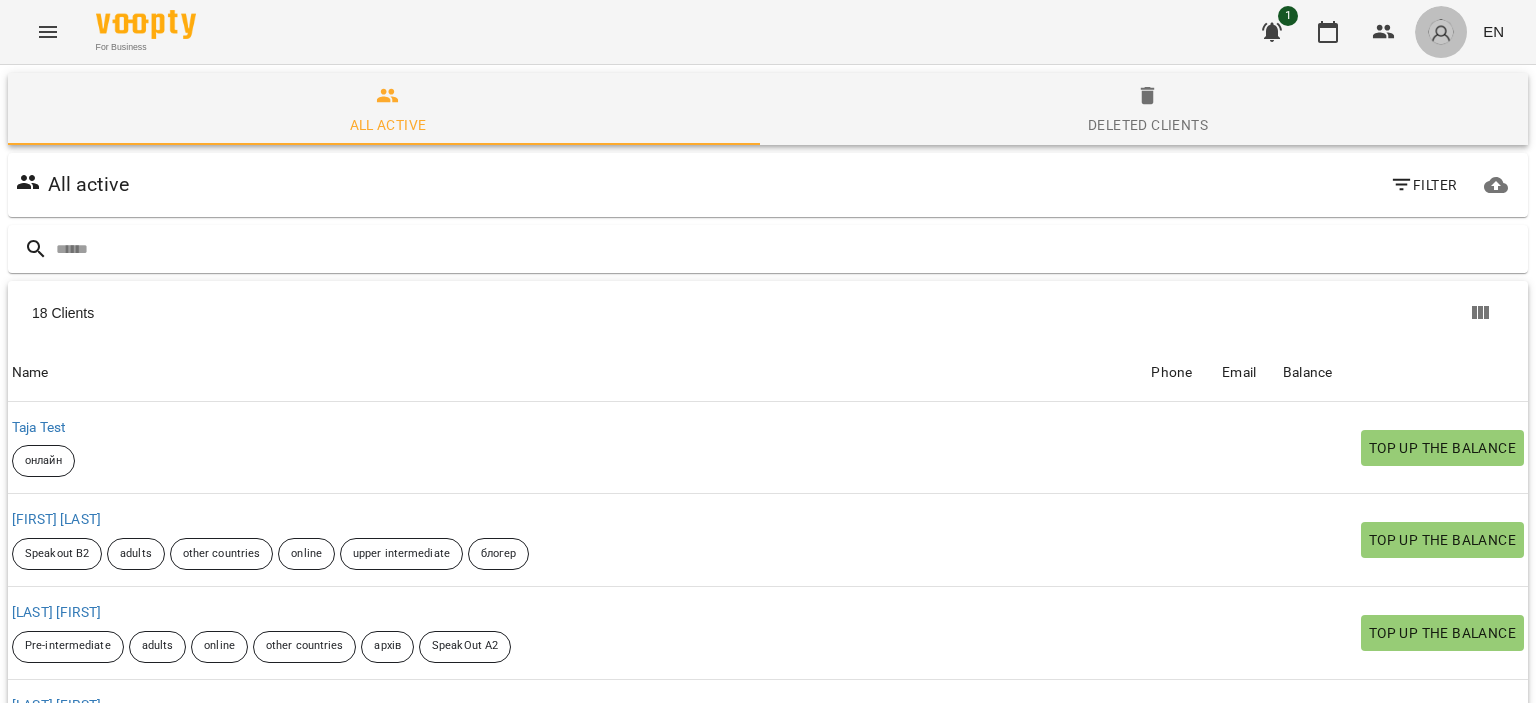 click at bounding box center (1441, 32) 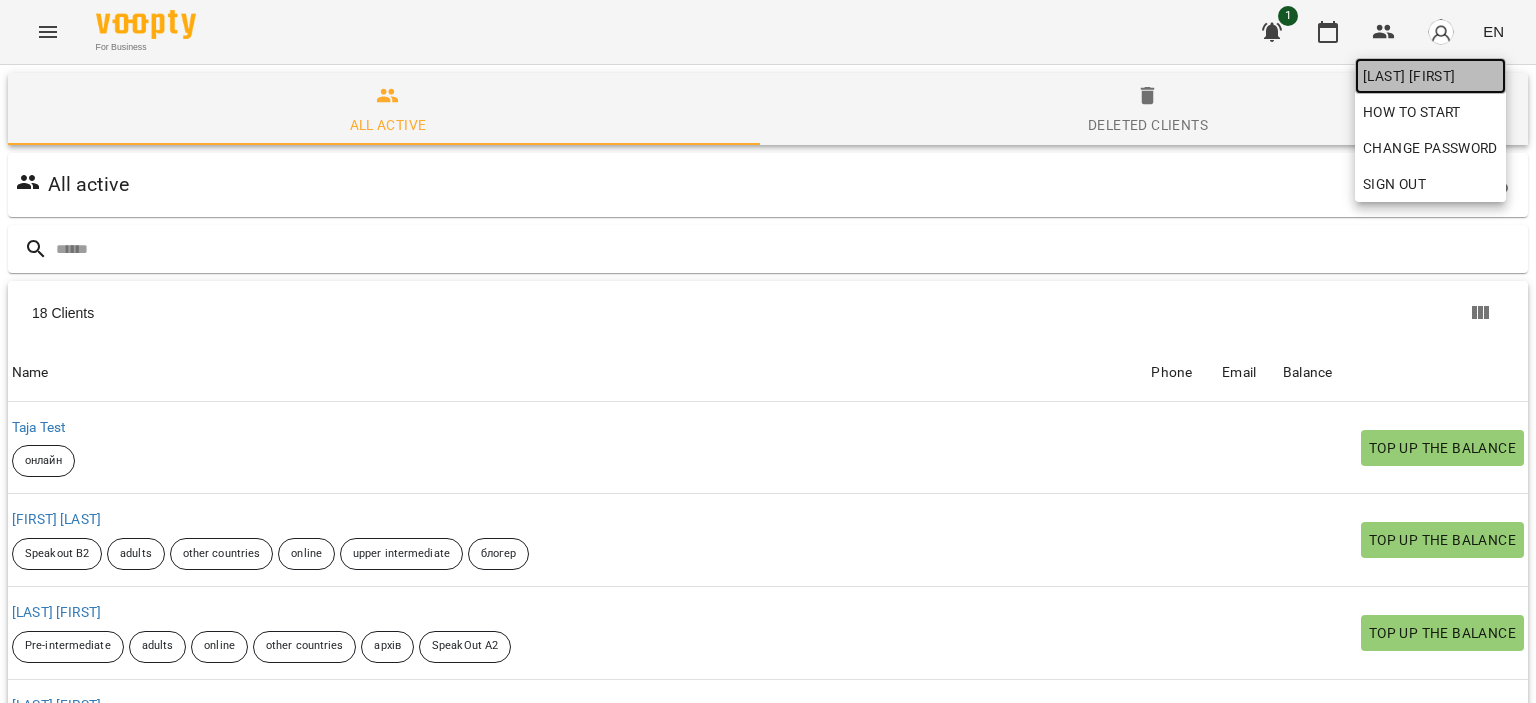 click on "[LAST] [FIRST]" at bounding box center [1430, 76] 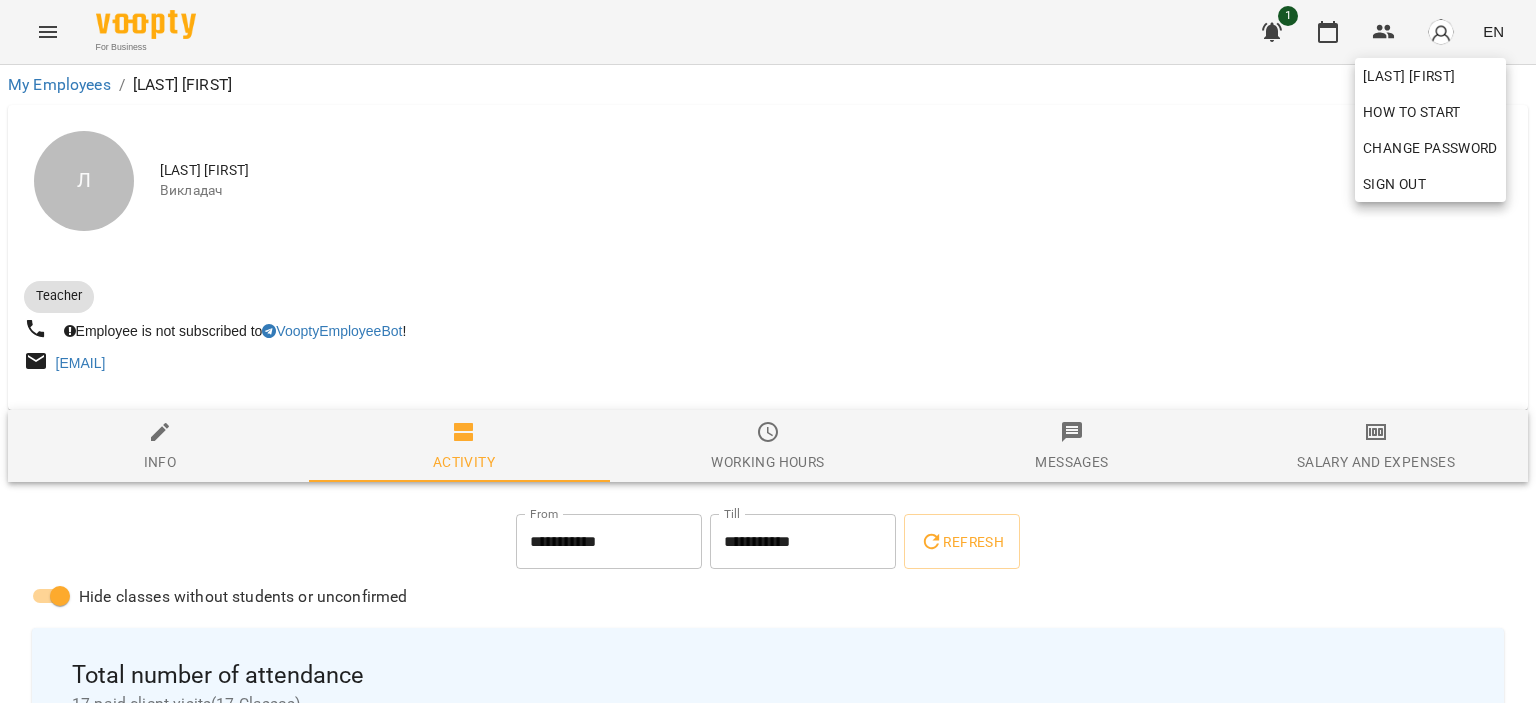 click at bounding box center (768, 351) 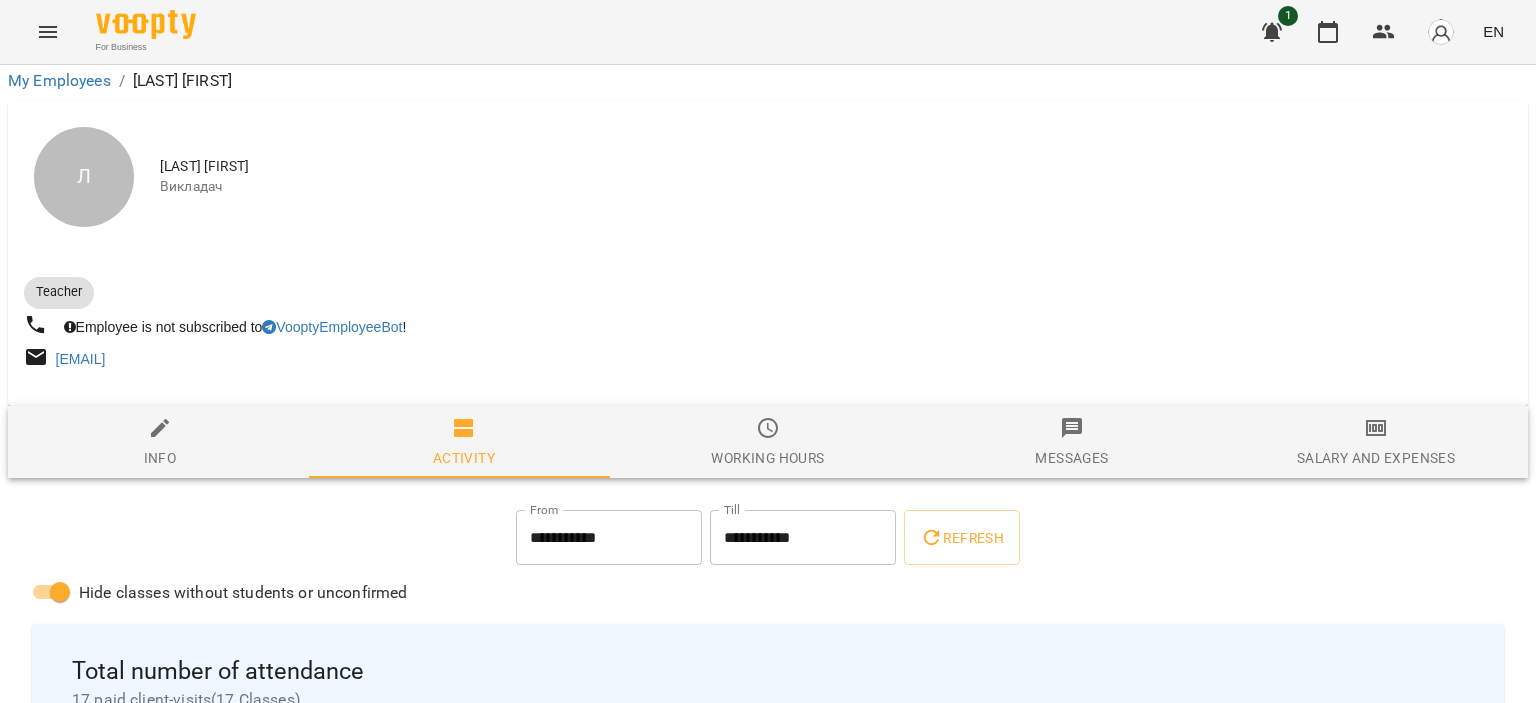 scroll, scrollTop: 656, scrollLeft: 0, axis: vertical 